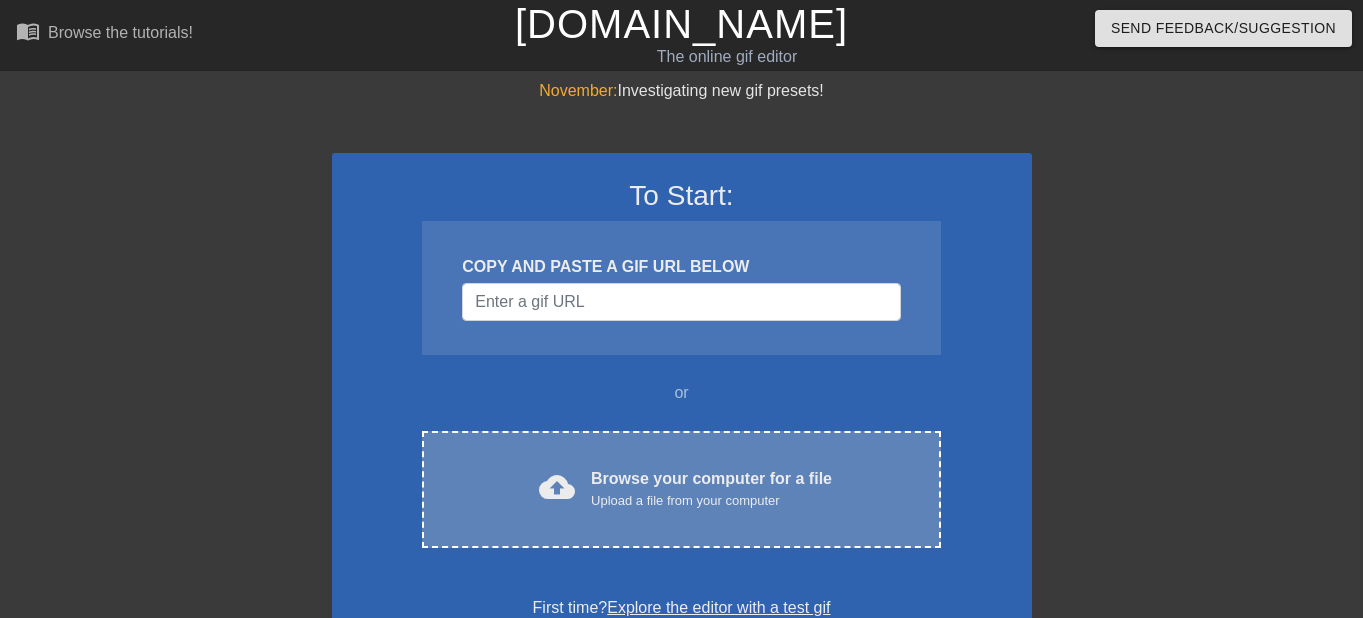 scroll, scrollTop: 0, scrollLeft: 0, axis: both 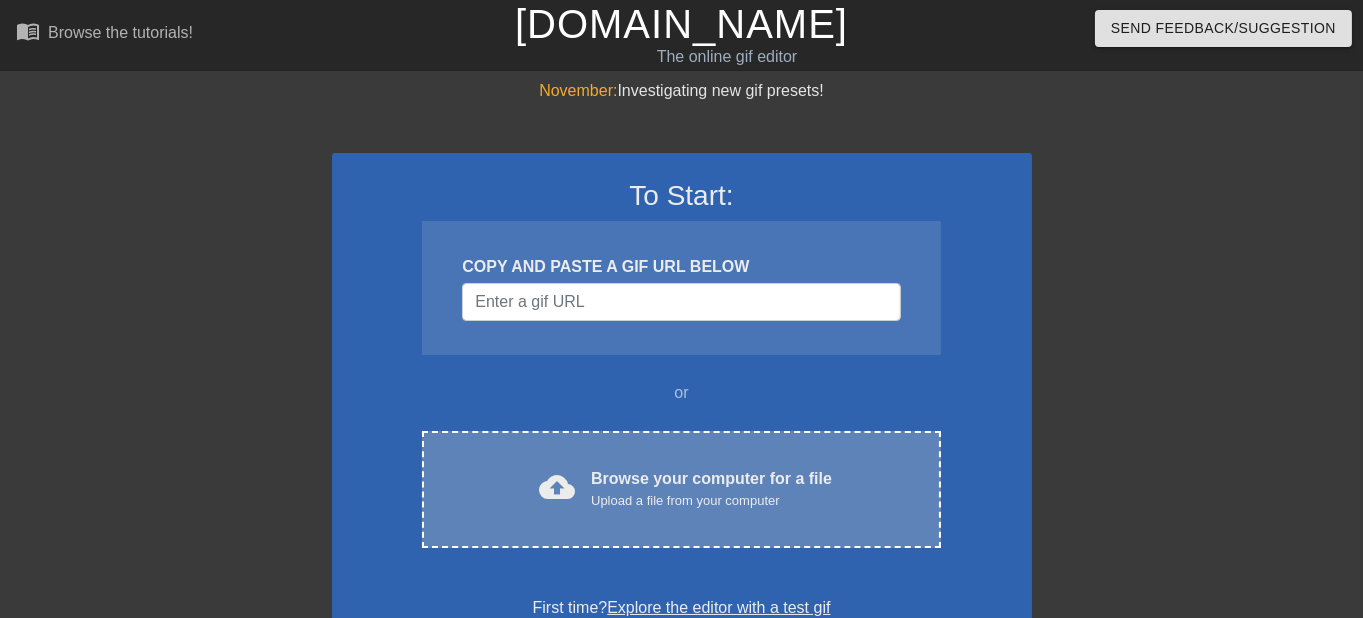 click on "Upload a file from your computer" at bounding box center [711, 501] 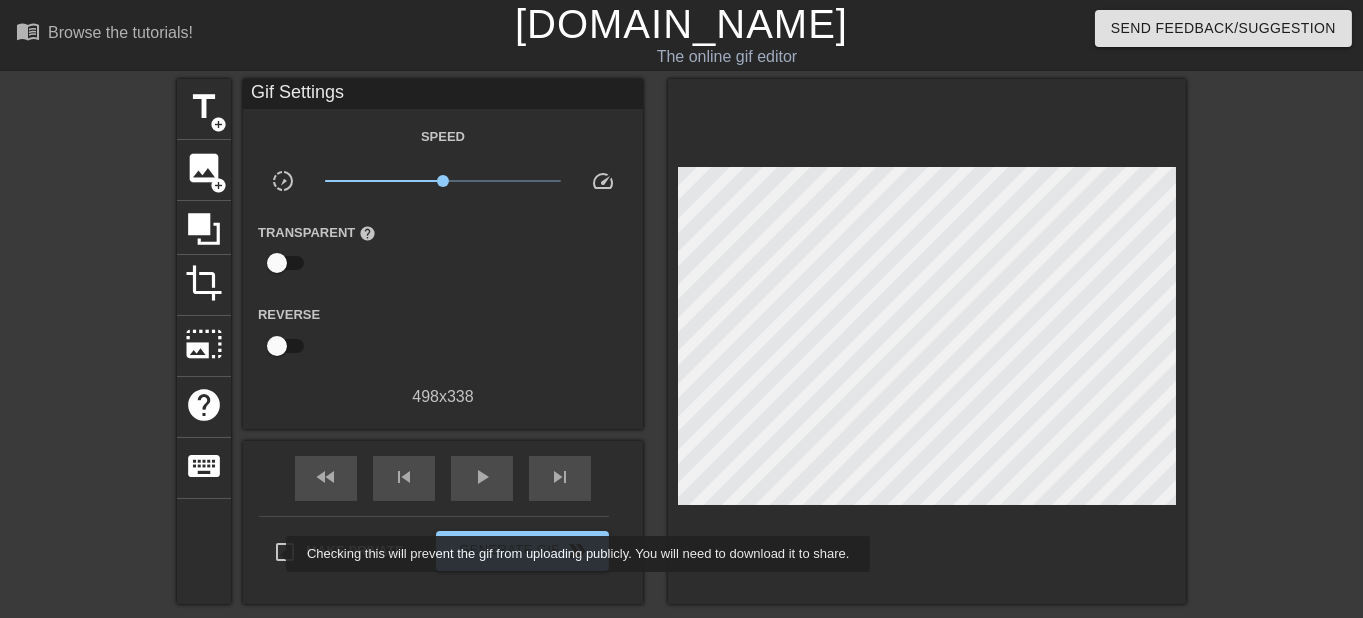 click on "Make Private" at bounding box center [285, 552] 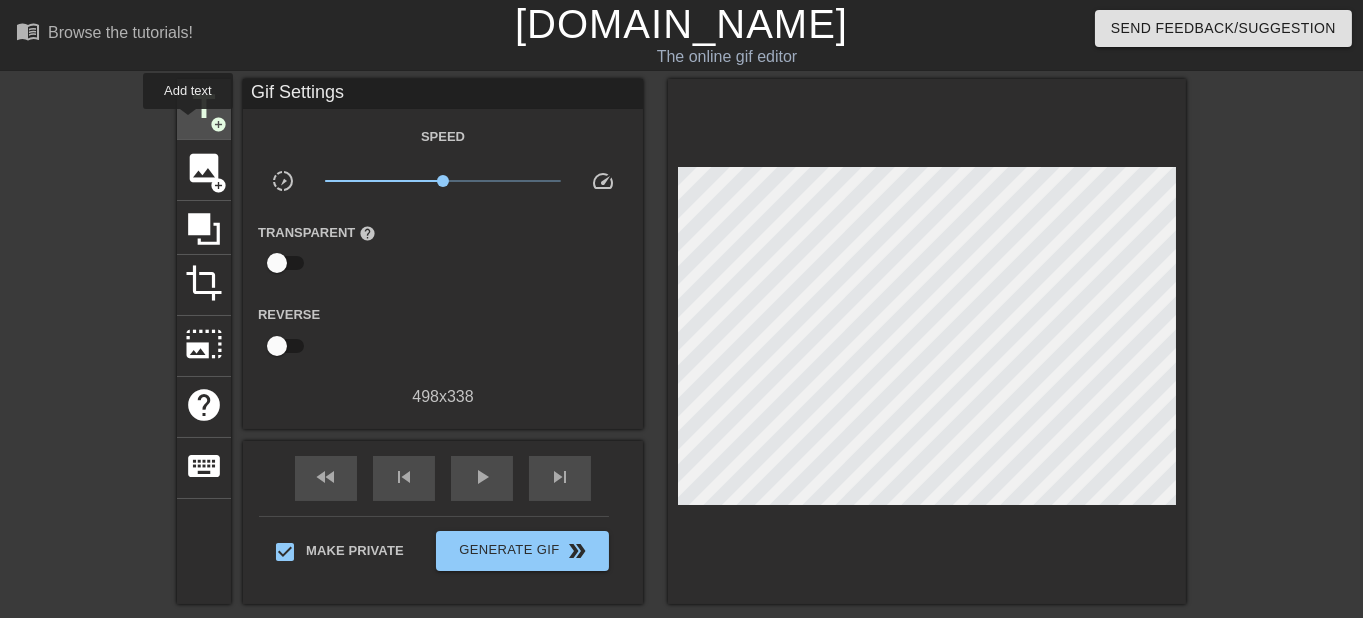 click on "title" at bounding box center (204, 107) 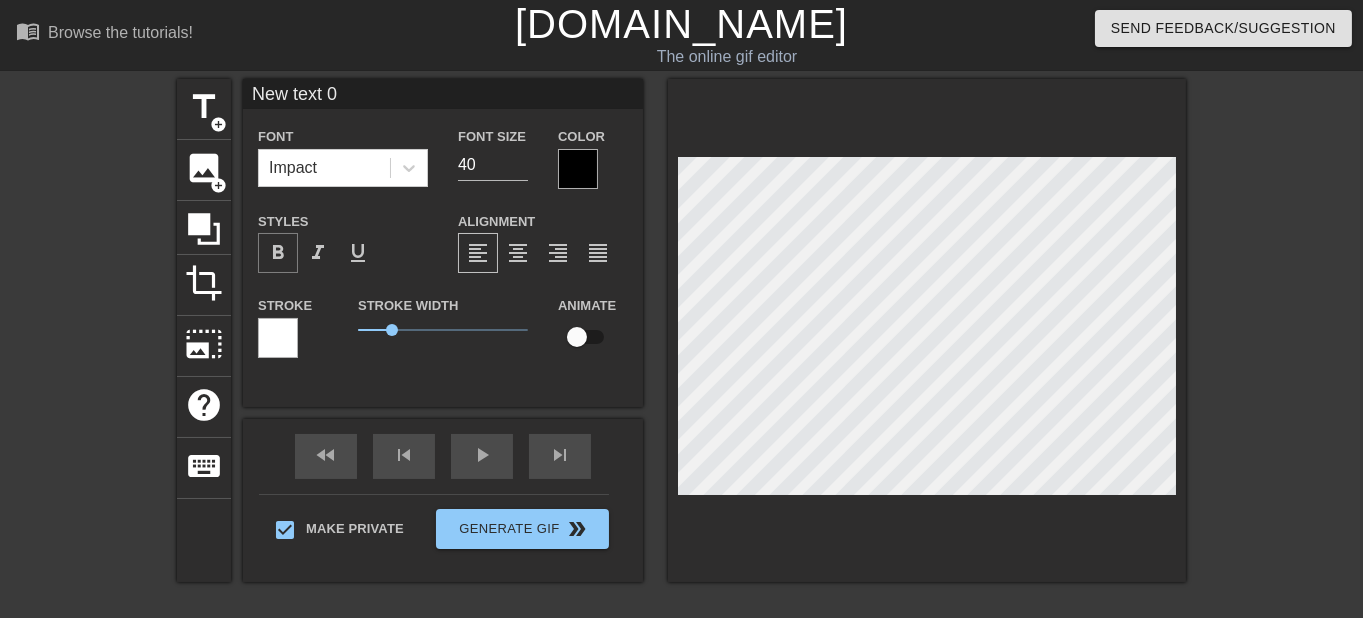 click on "format_bold" at bounding box center (278, 253) 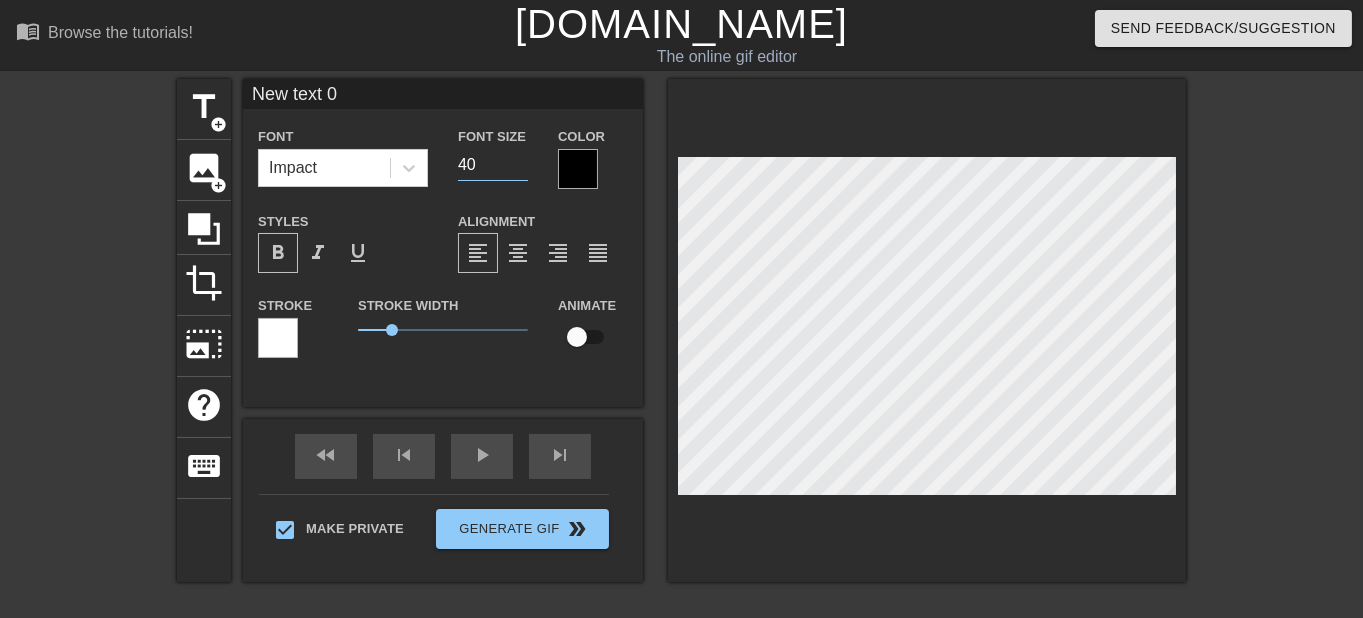 drag, startPoint x: 484, startPoint y: 160, endPoint x: 421, endPoint y: 170, distance: 63.788715 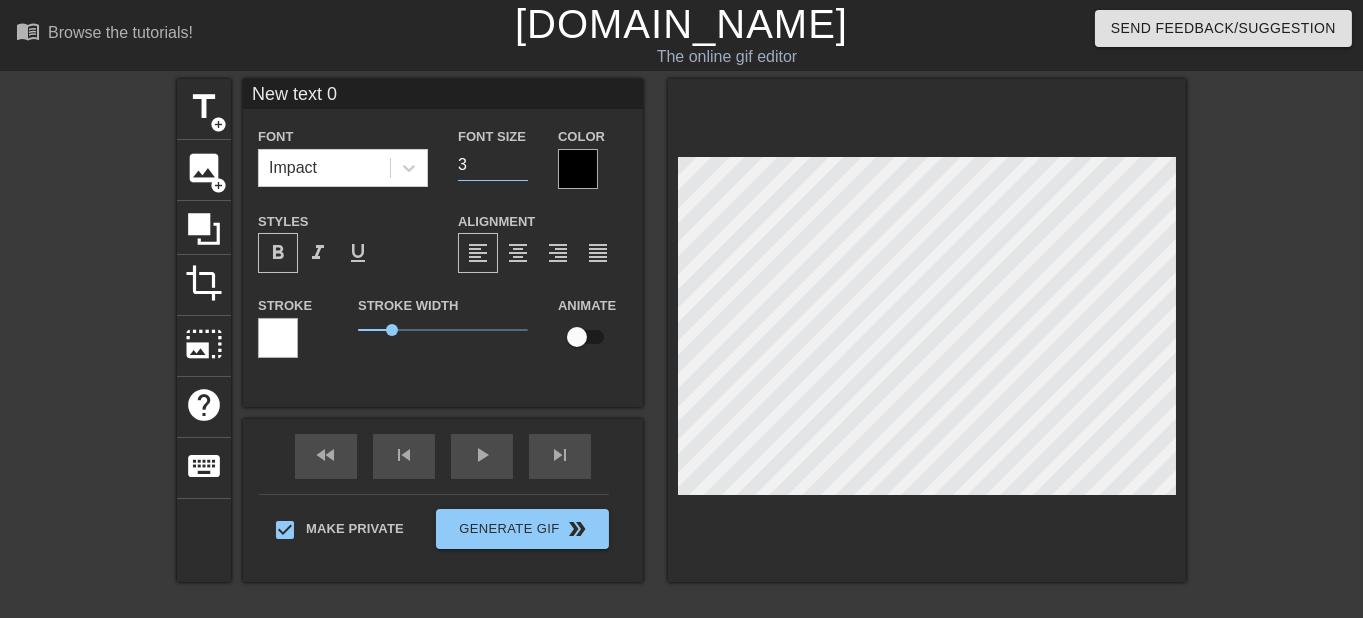 type on "30" 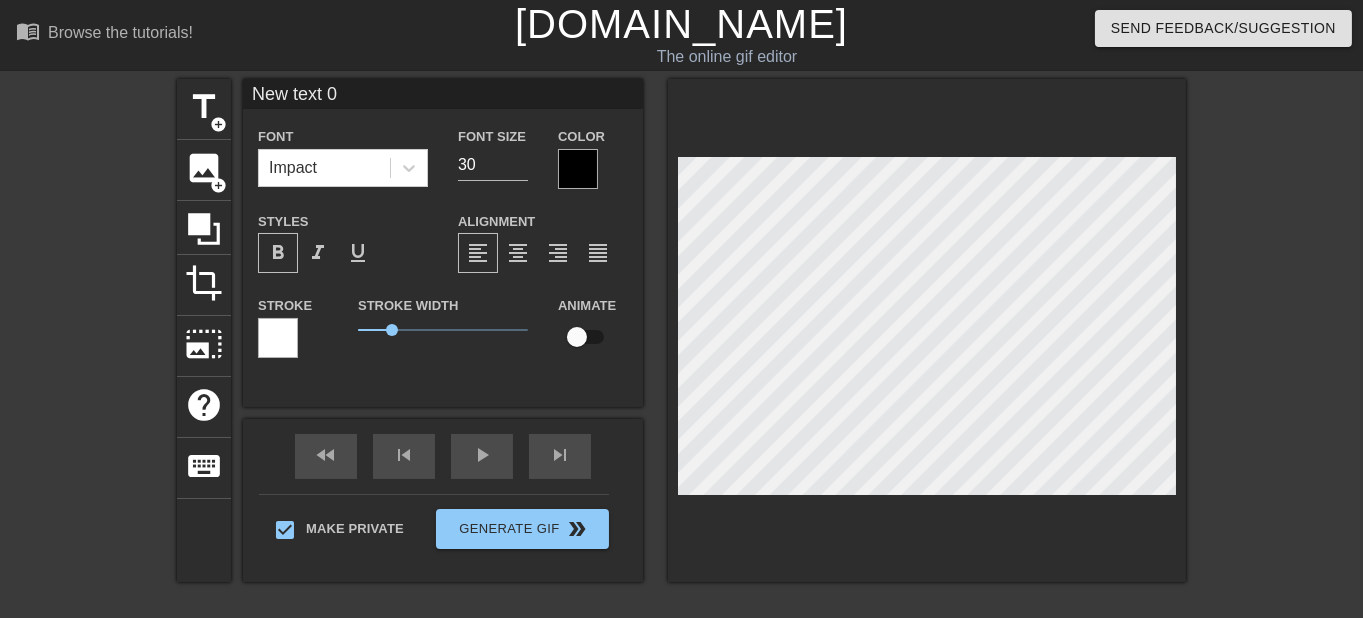 type on "Newtext 0" 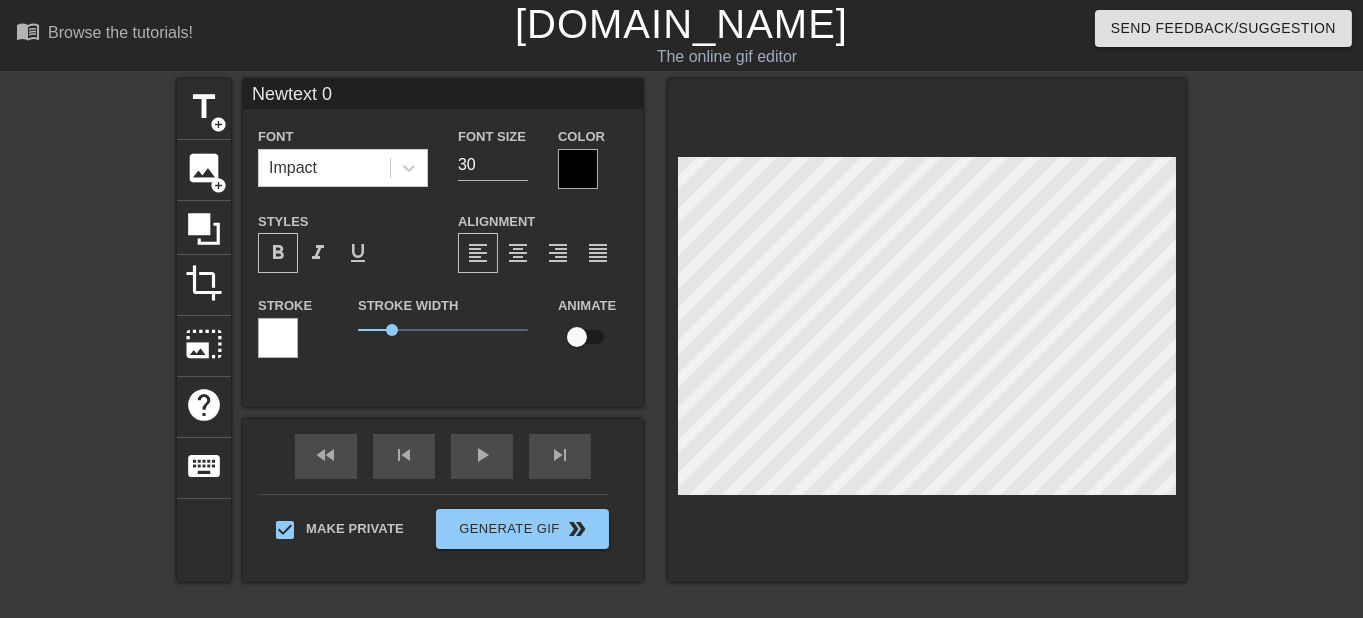 type on "Newext 0" 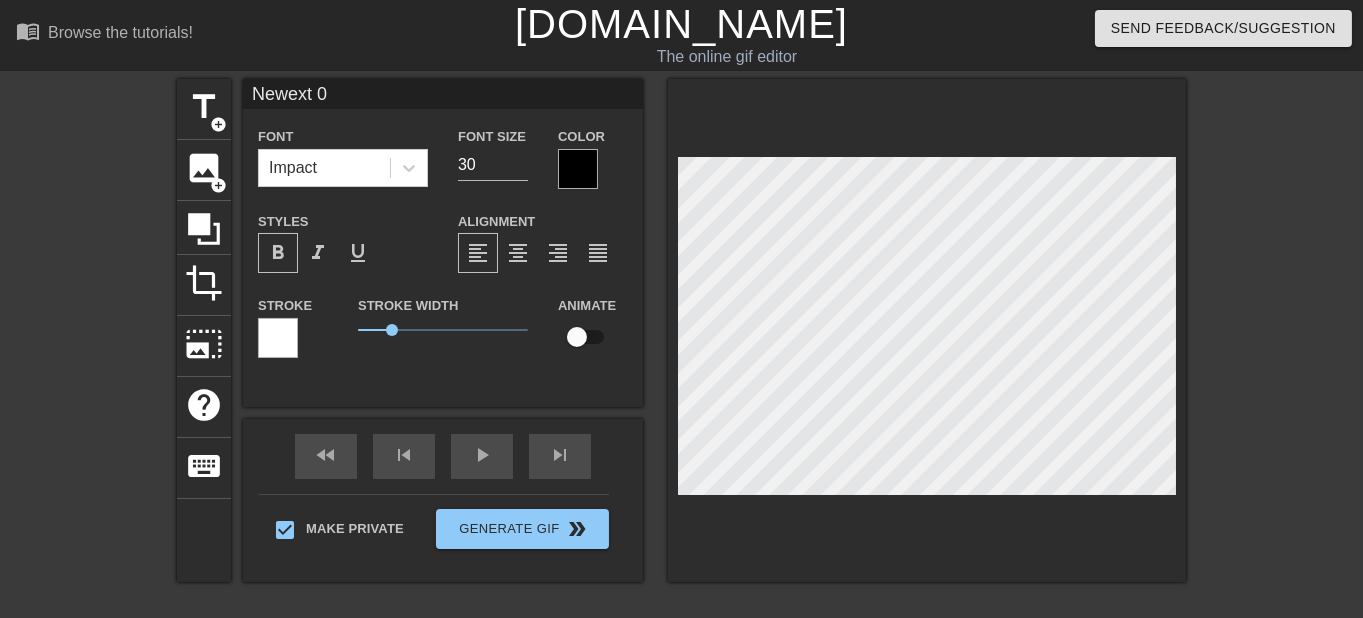 type on "Newxt 0" 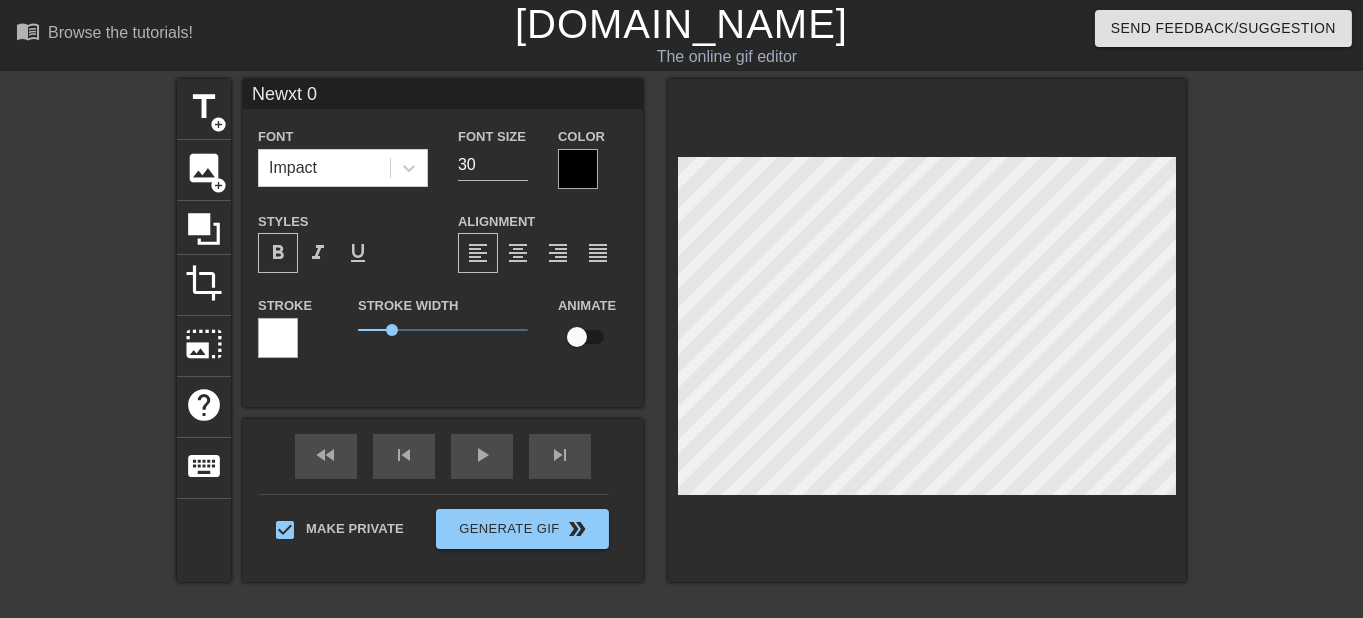 type on "Newt 0" 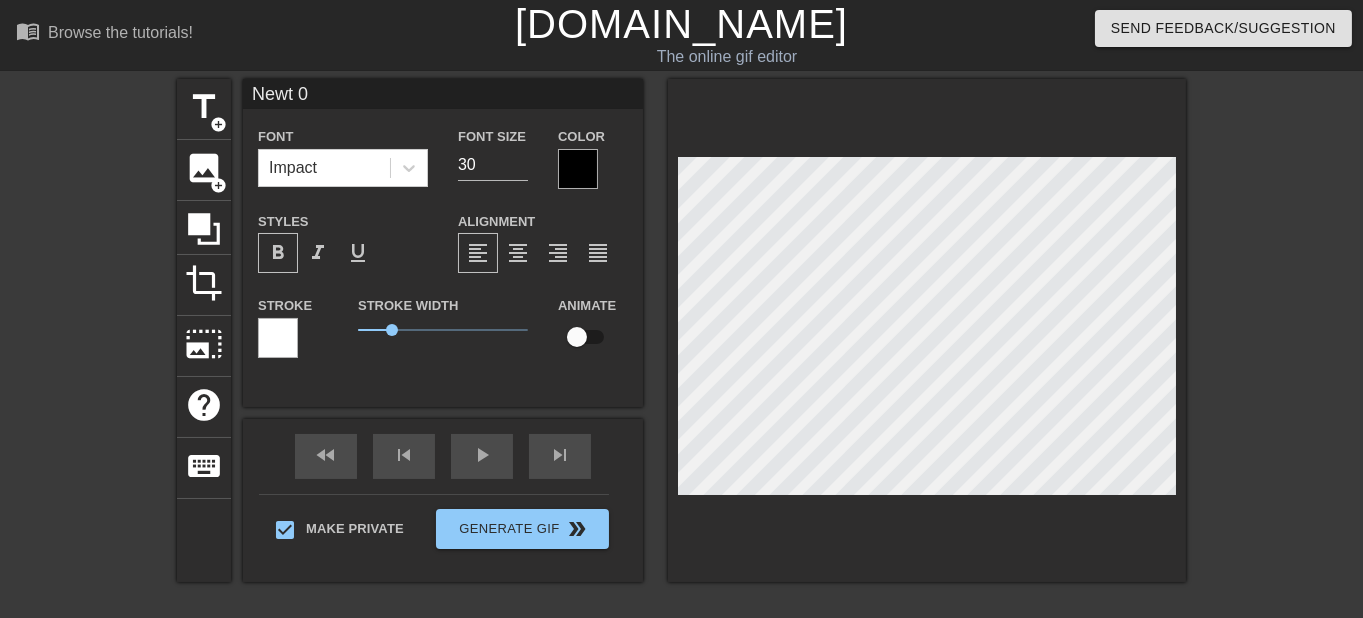 type on "New 0" 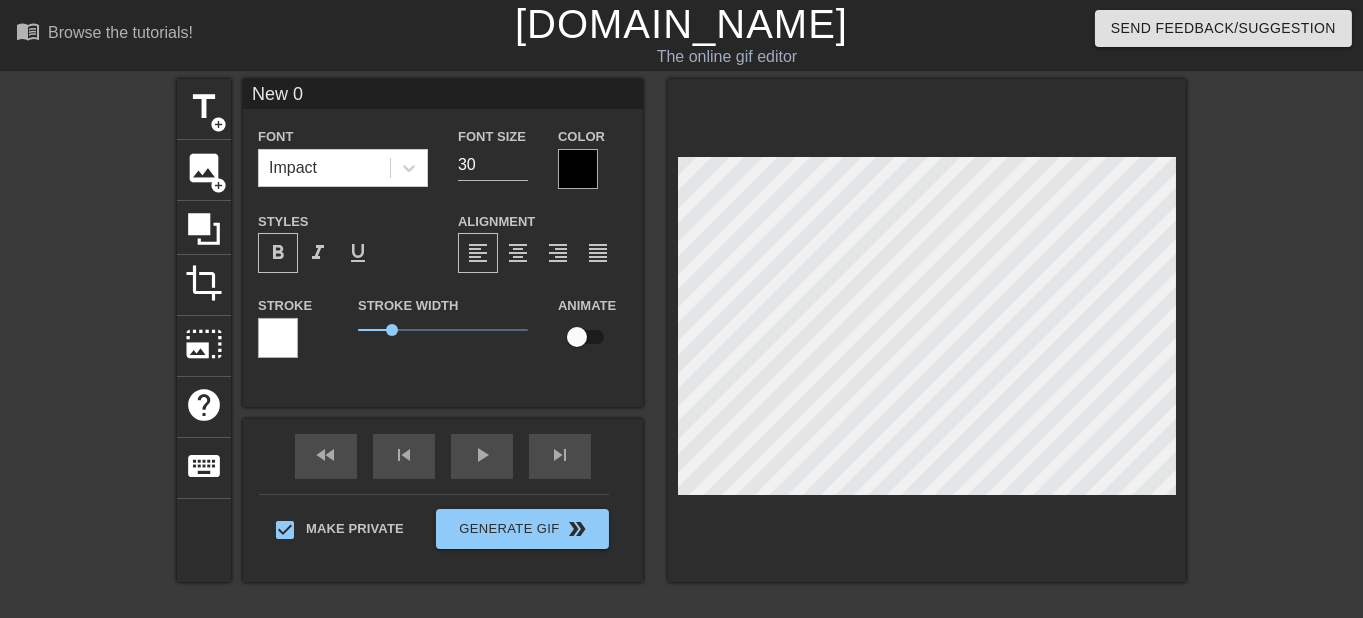 type on "New0" 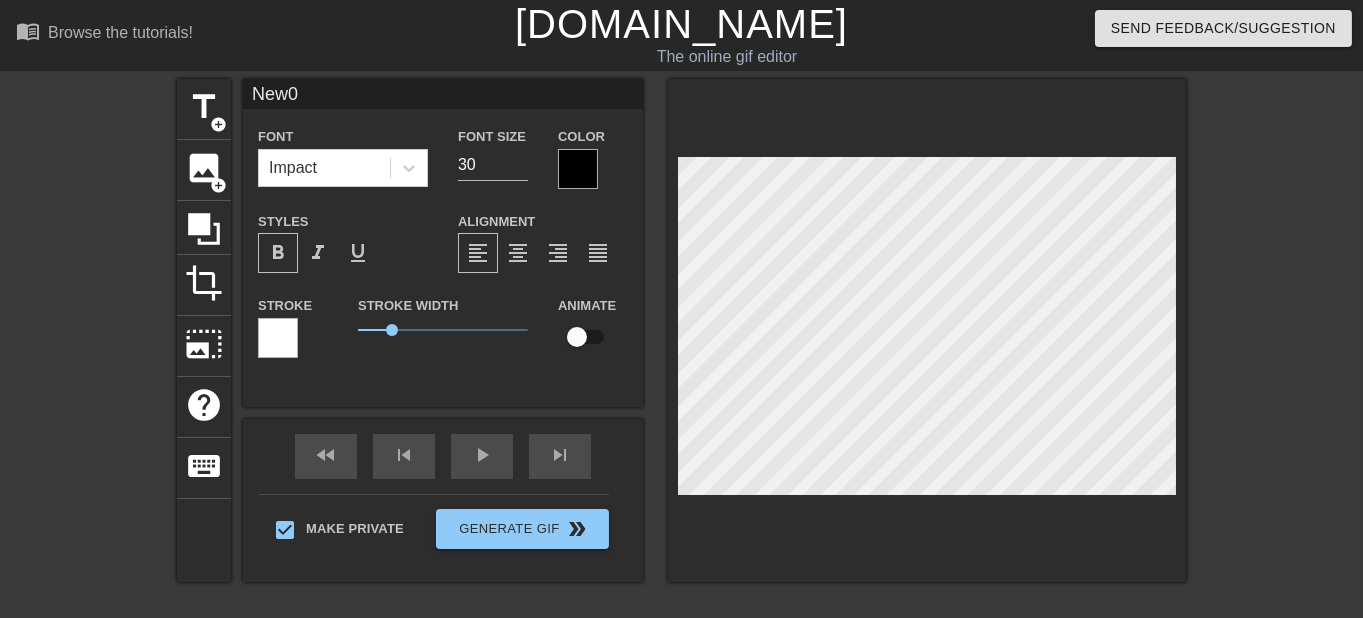 type on "New" 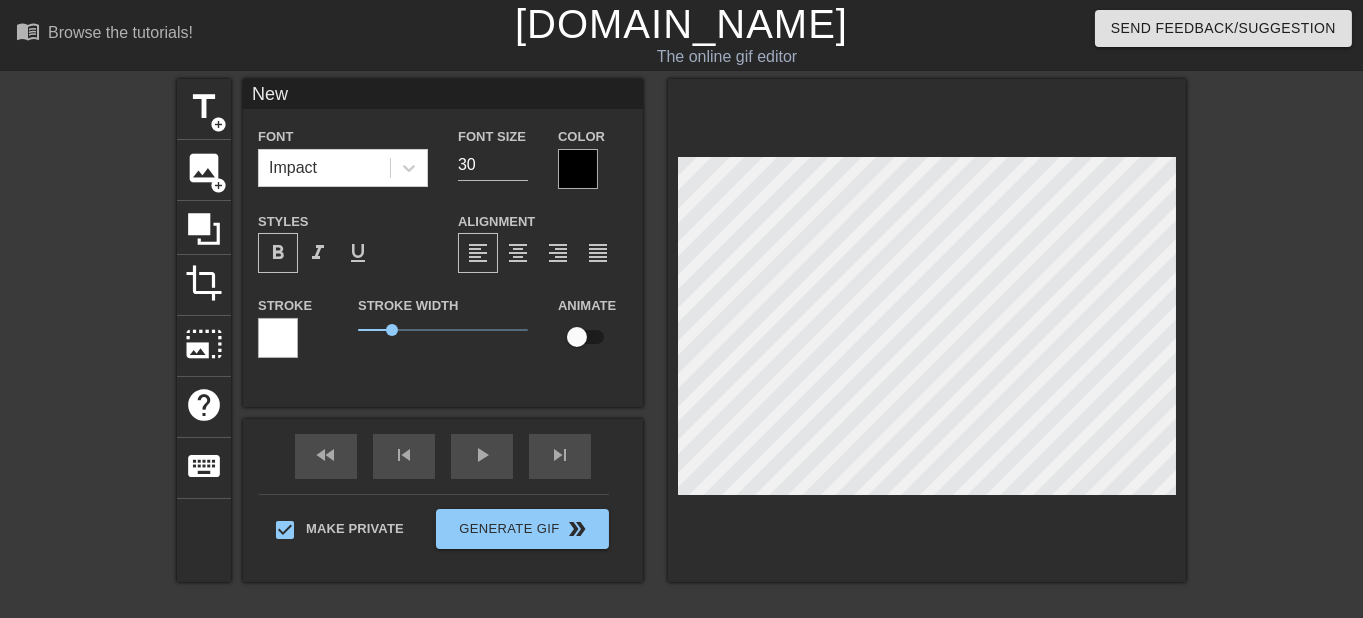 type on "Ne" 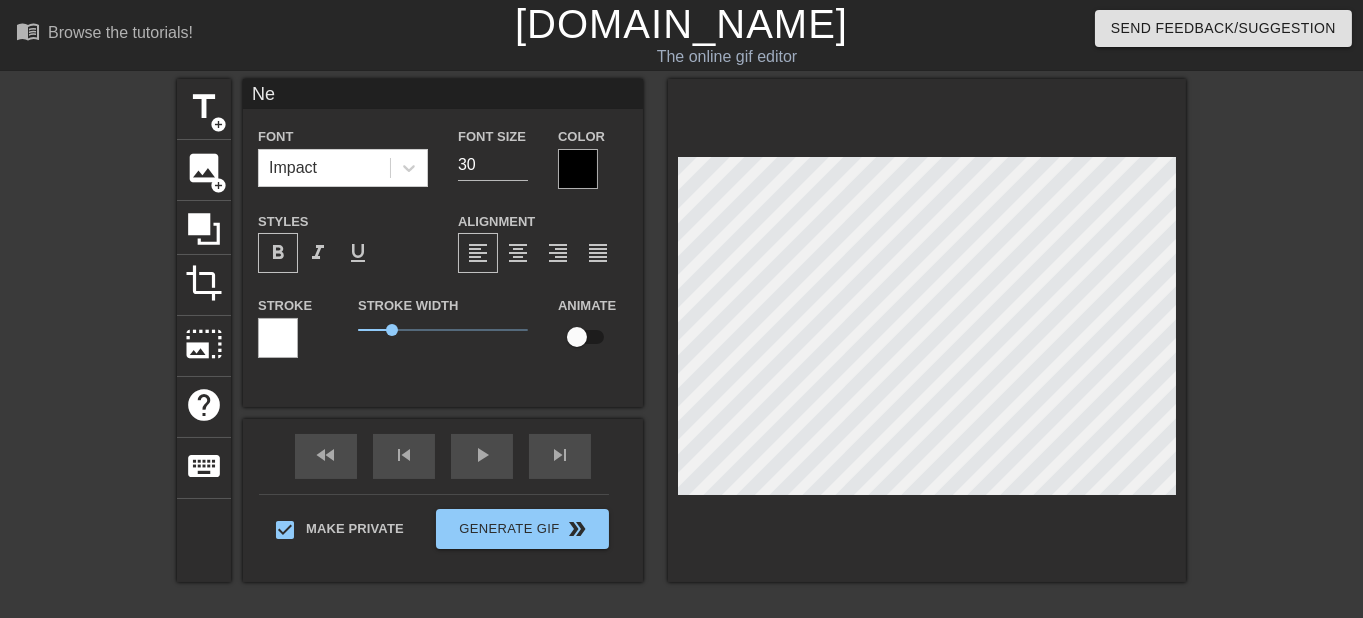 type on "N" 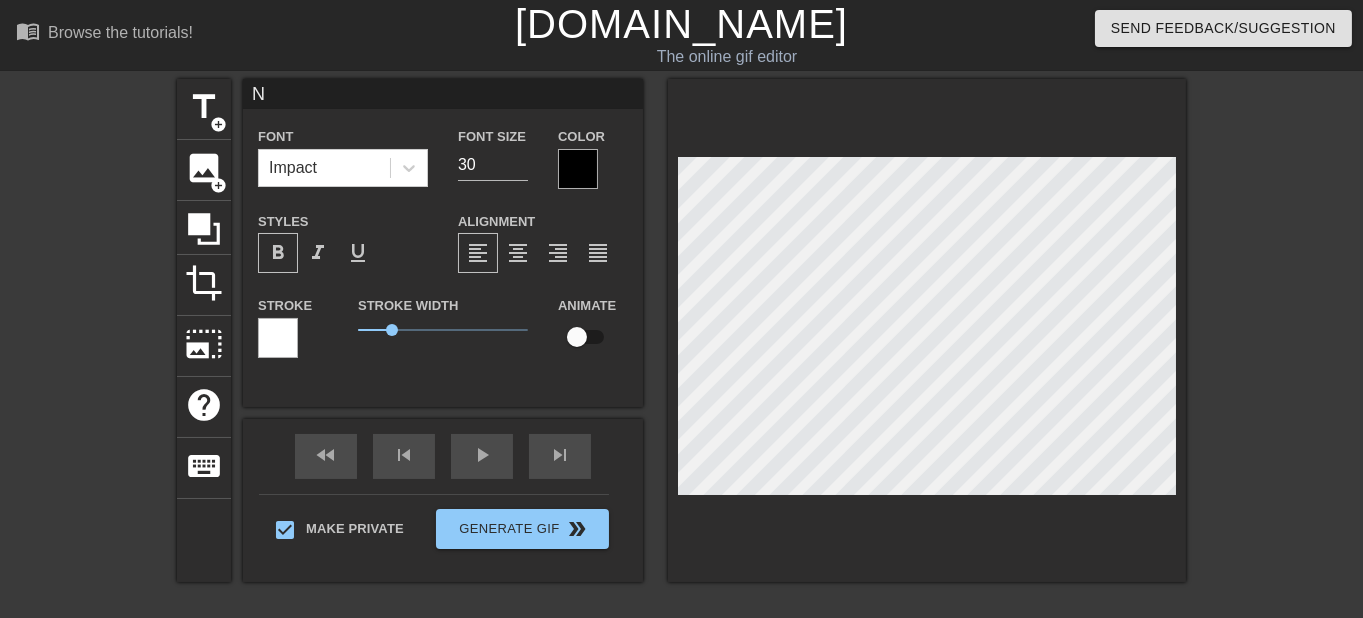 type 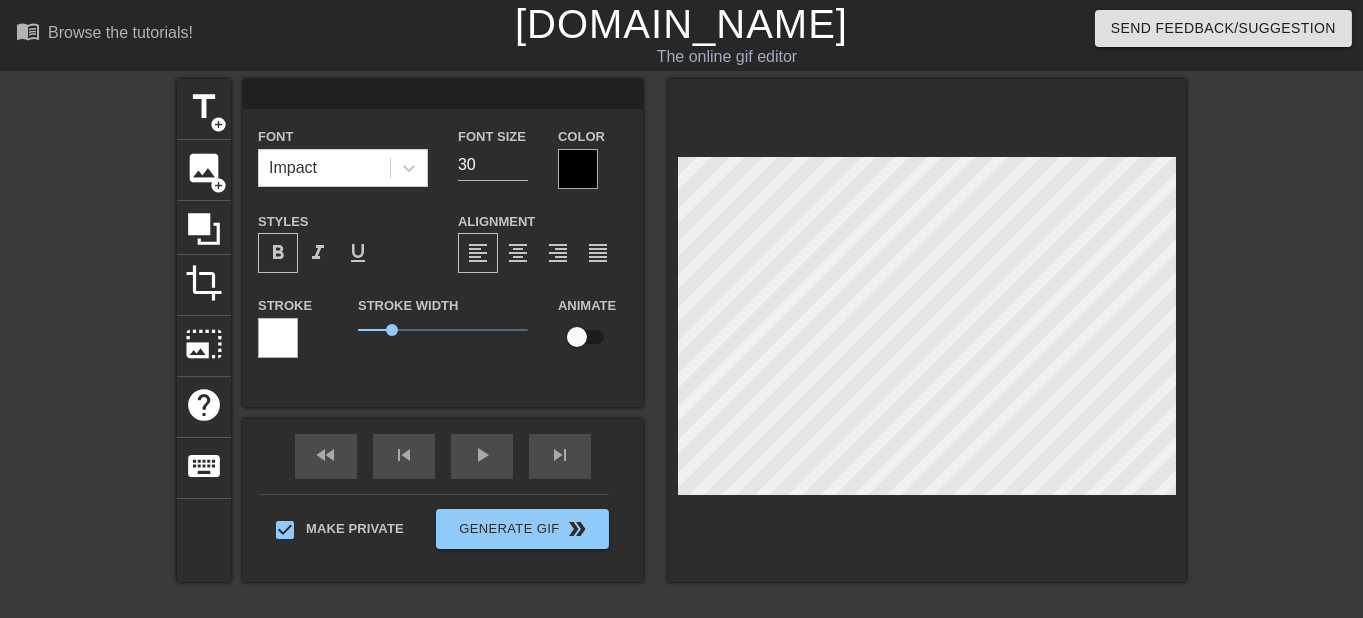 type on "S" 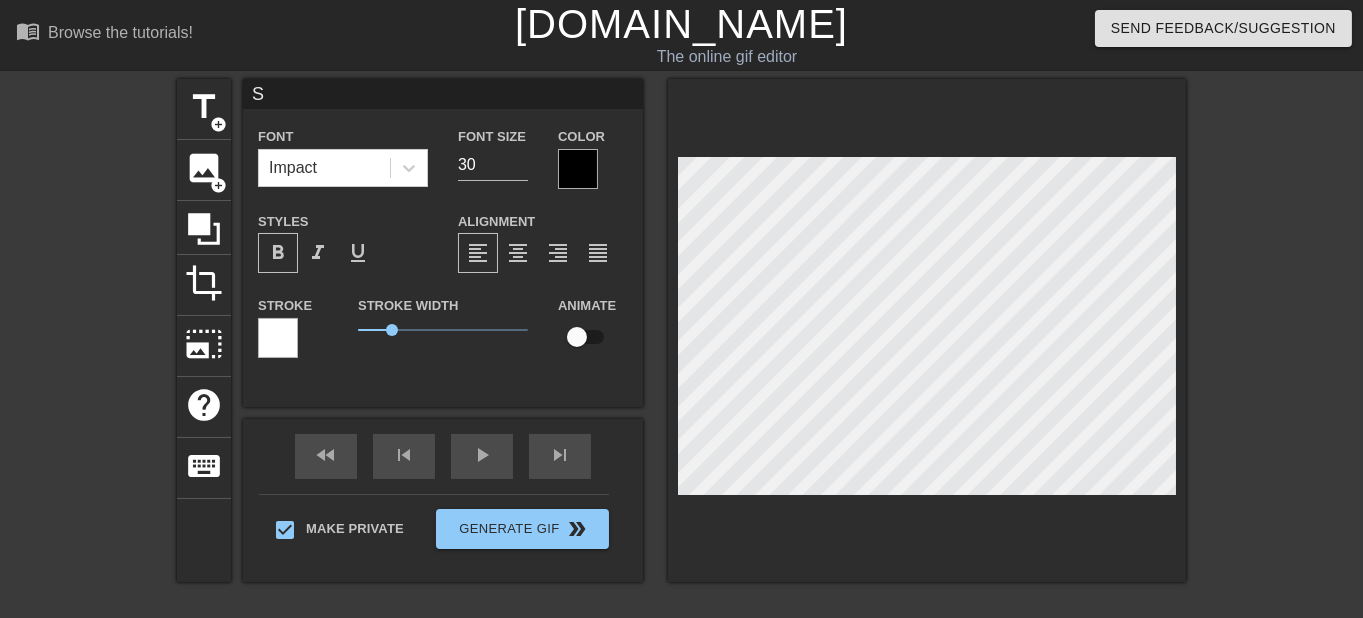 type on "Sp" 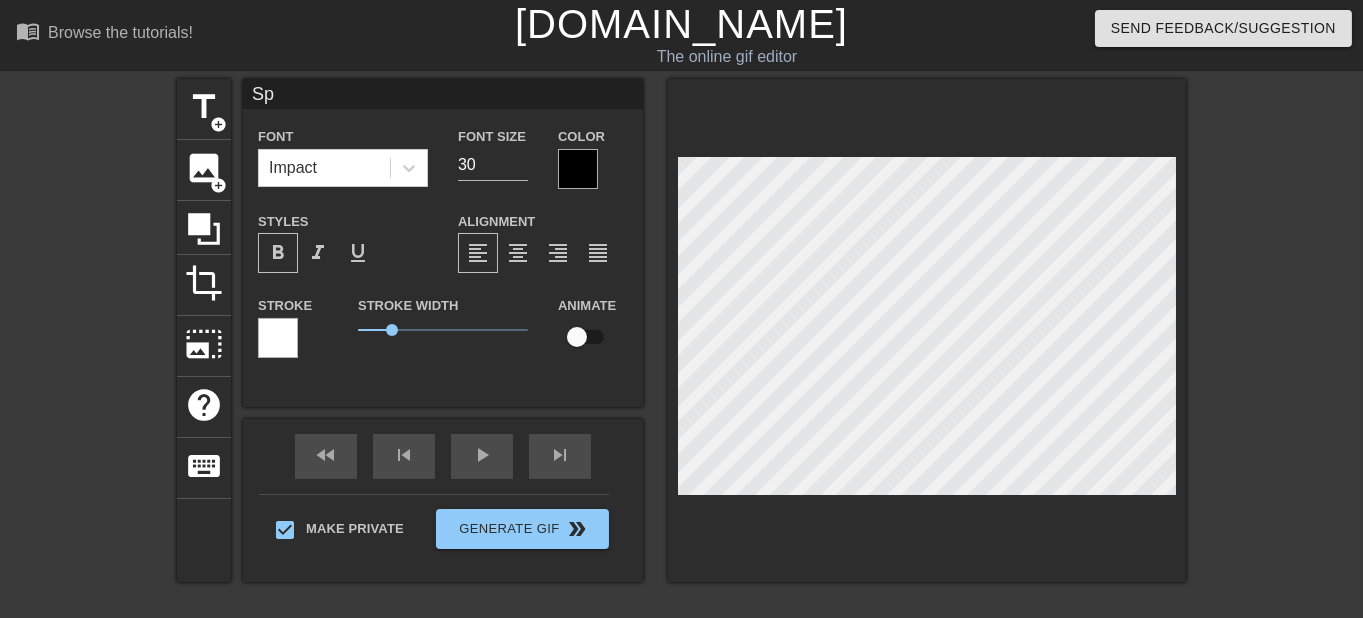 type on "Spé" 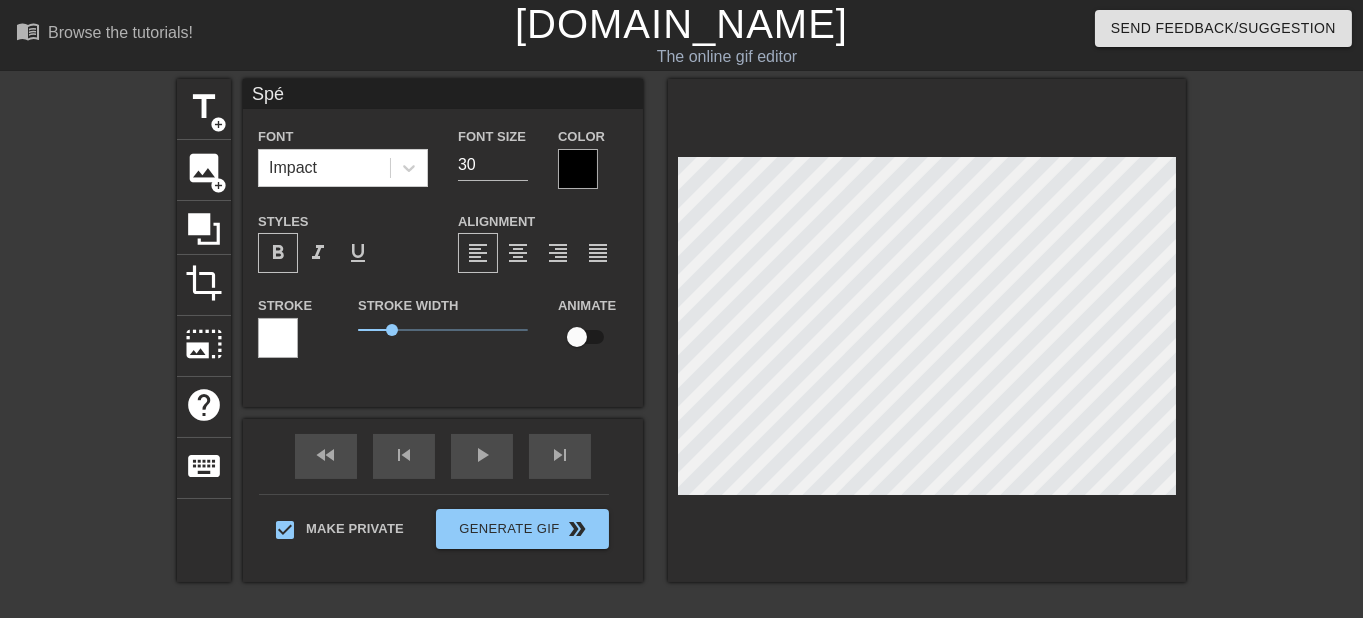 type on "Spéc" 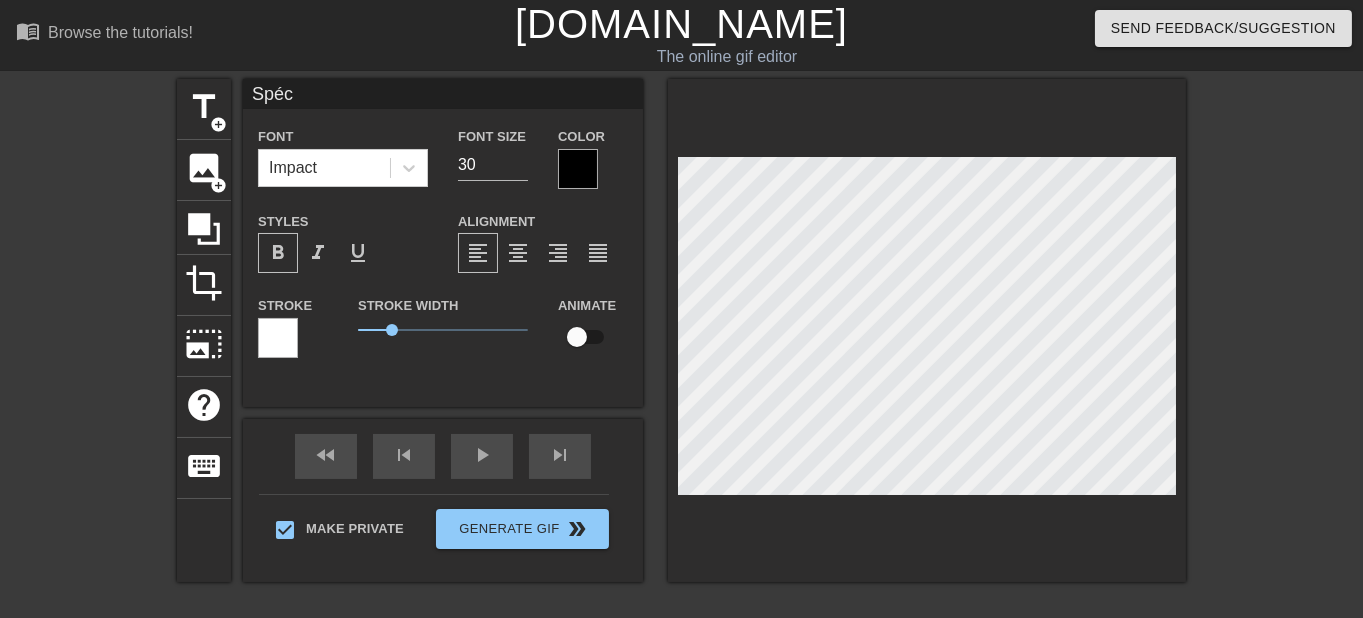 type on "Spéci" 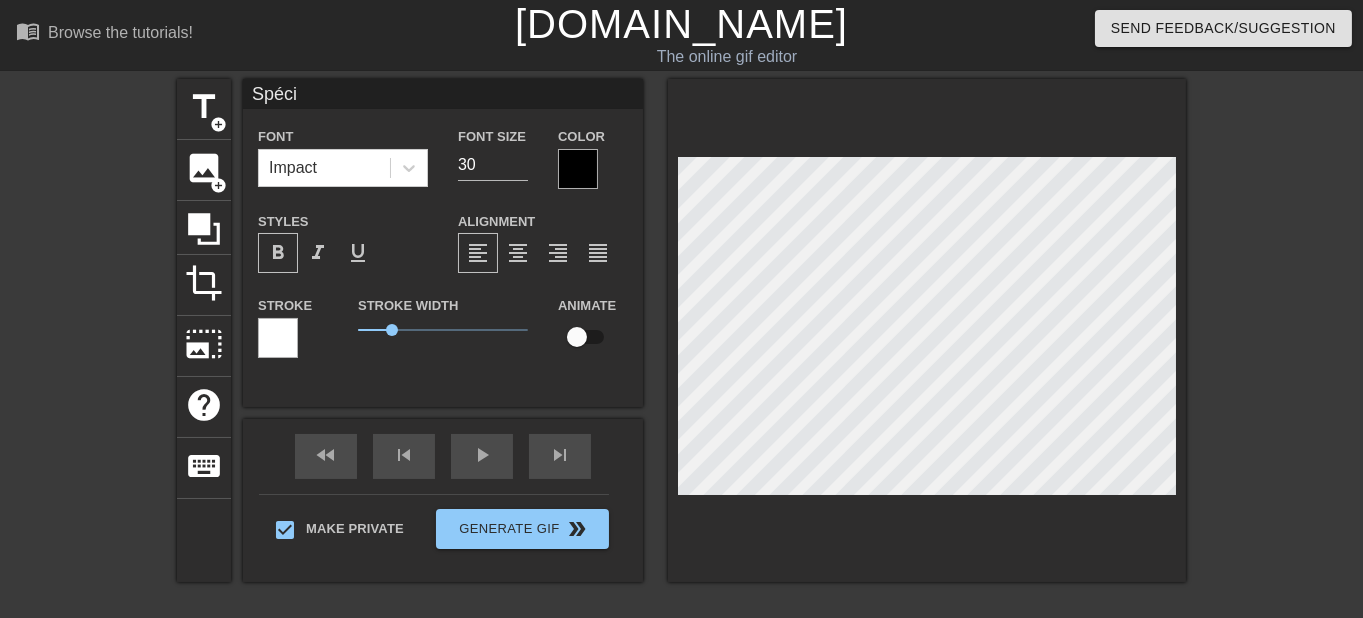type on "Spécia" 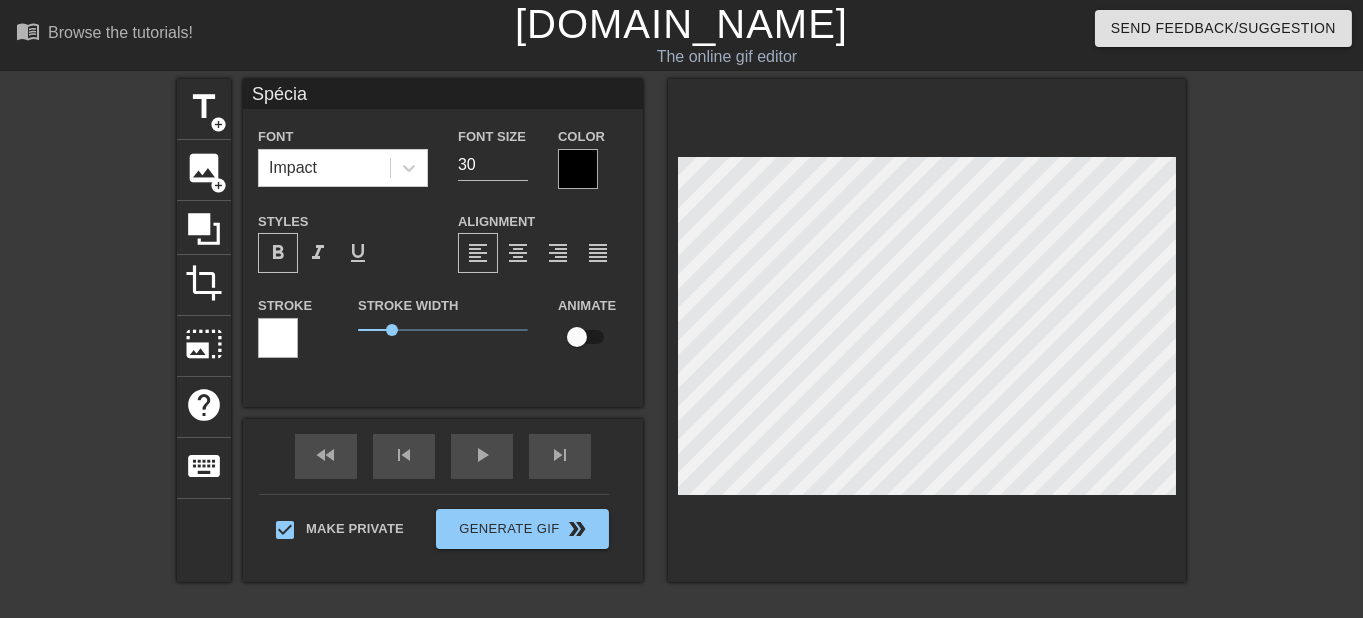 type on "Spécial" 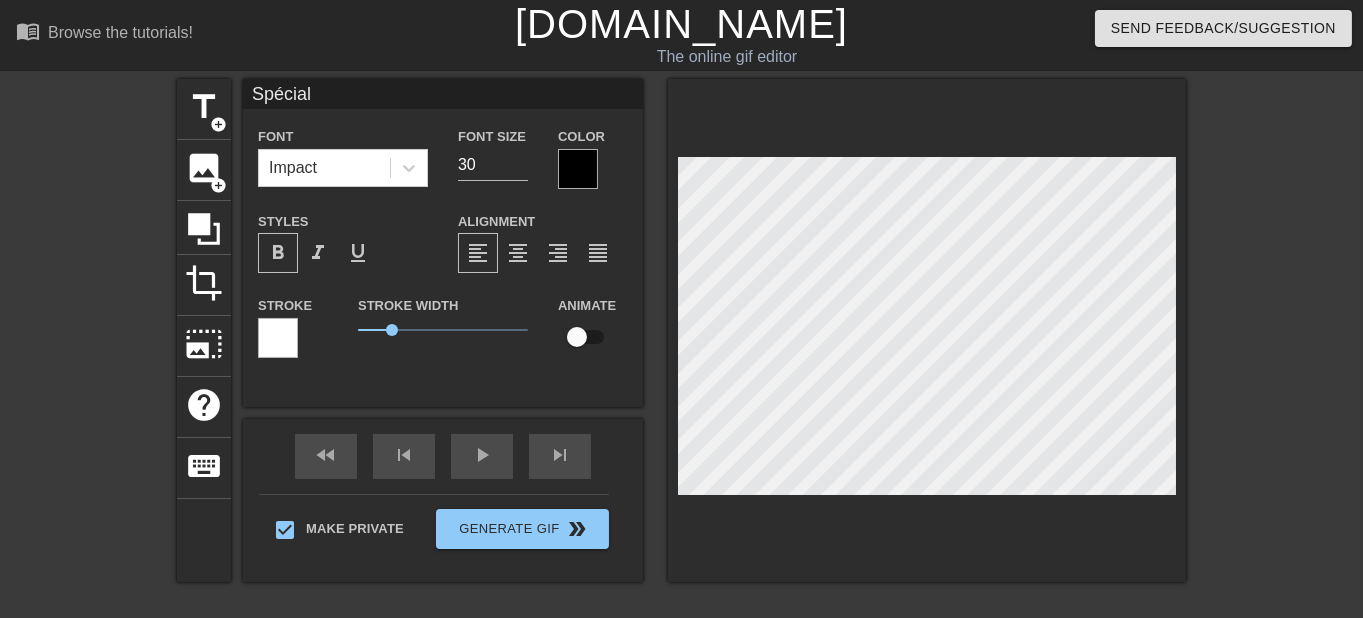 type on "Spéciale" 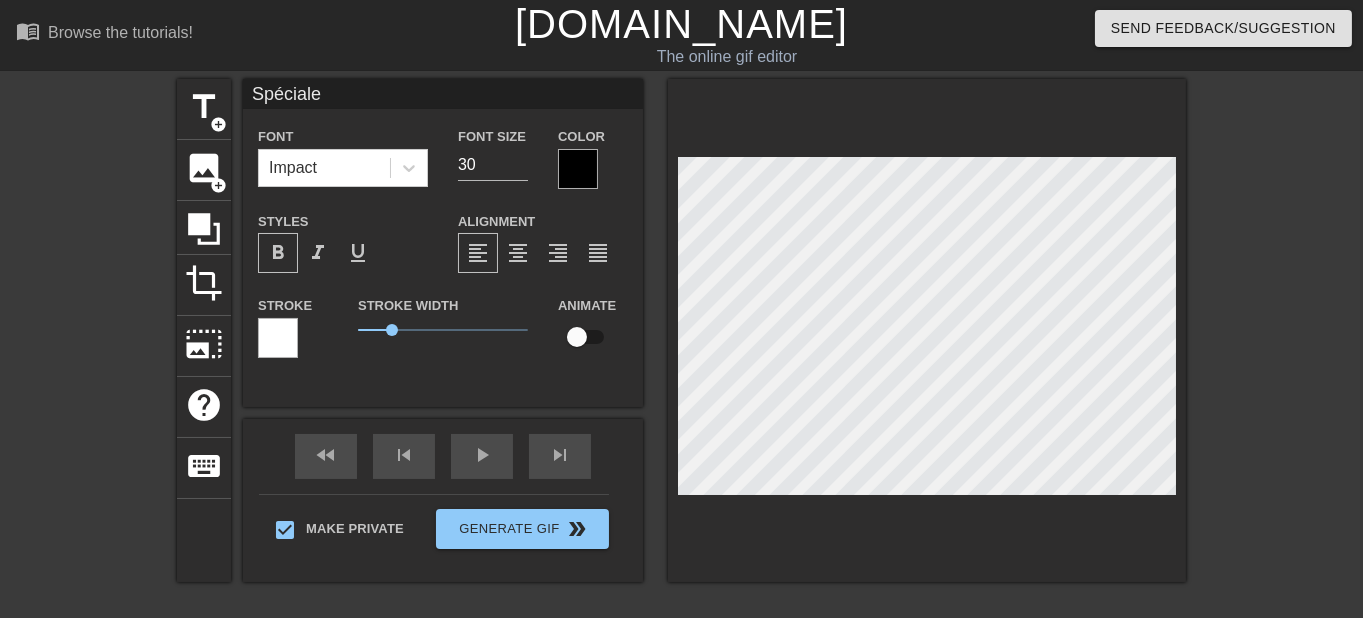 type on "Spéciale" 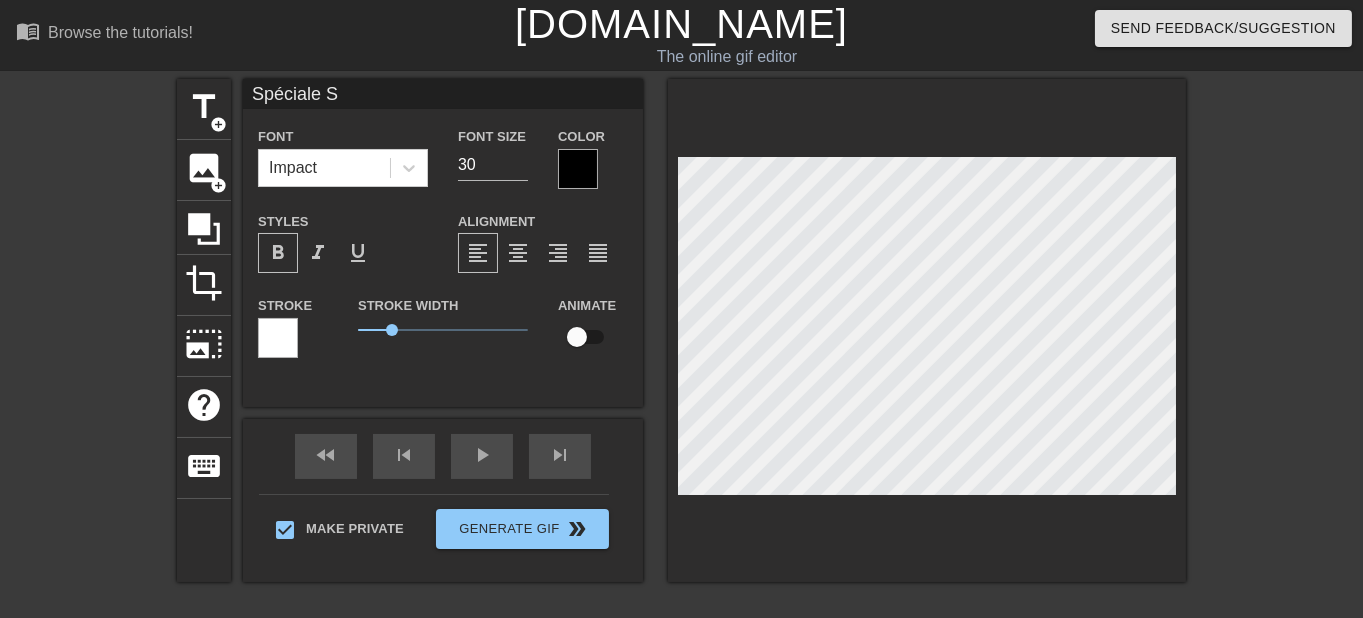 type on "Spéciale ST" 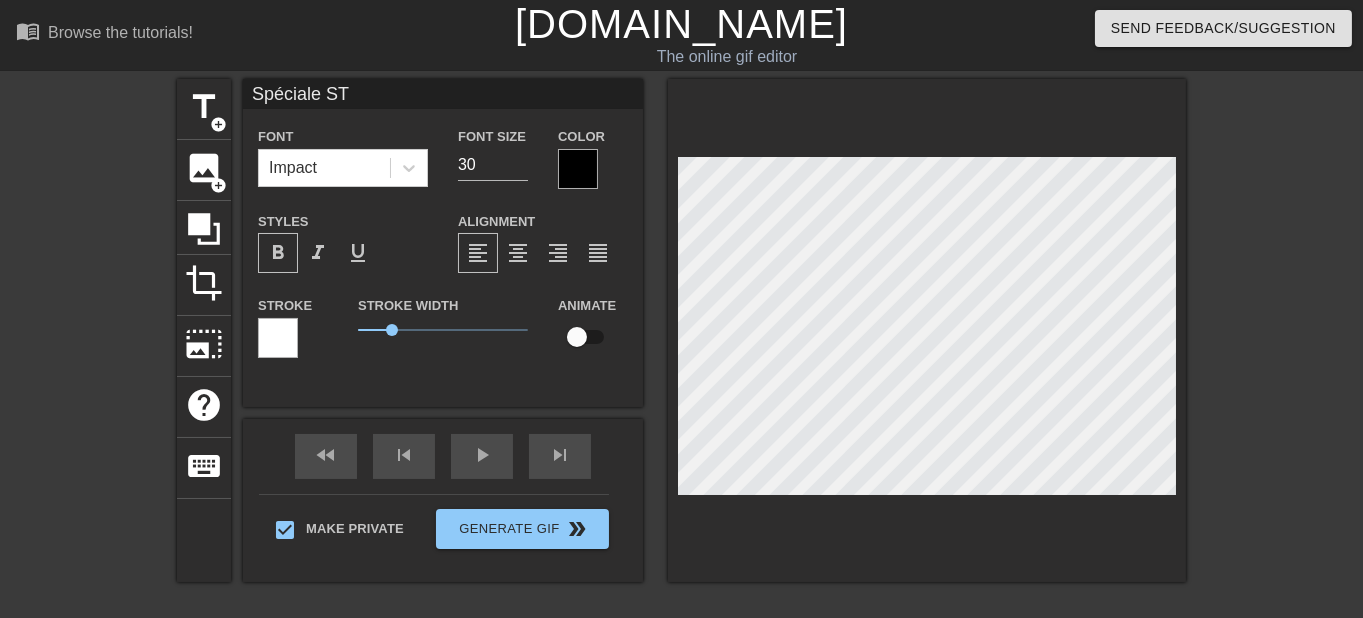 type on "Spéciale STE" 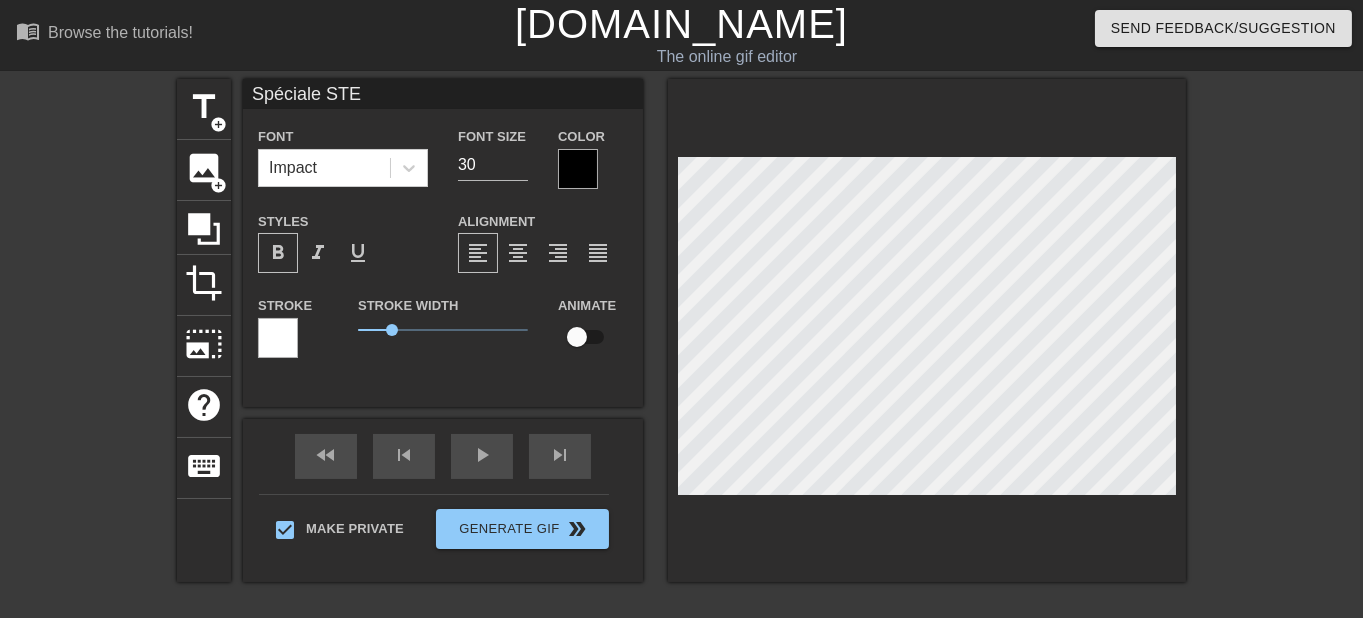 type on "[PERSON_NAME]" 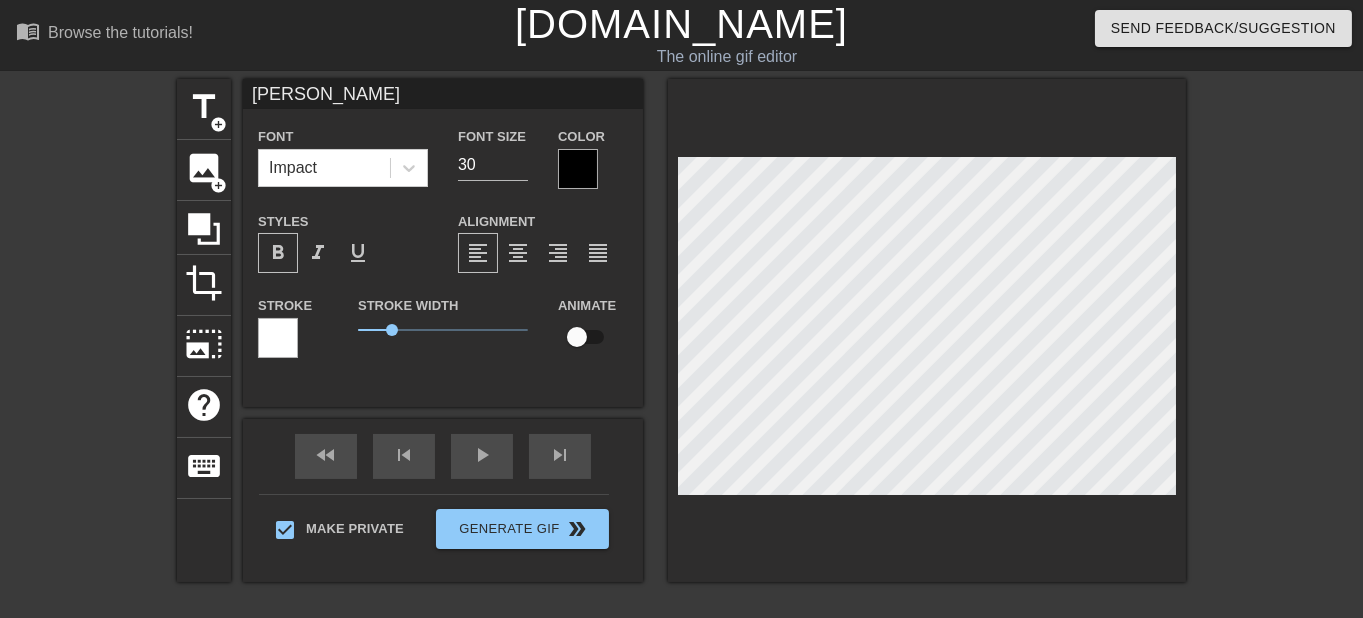 type on "[PERSON_NAME]" 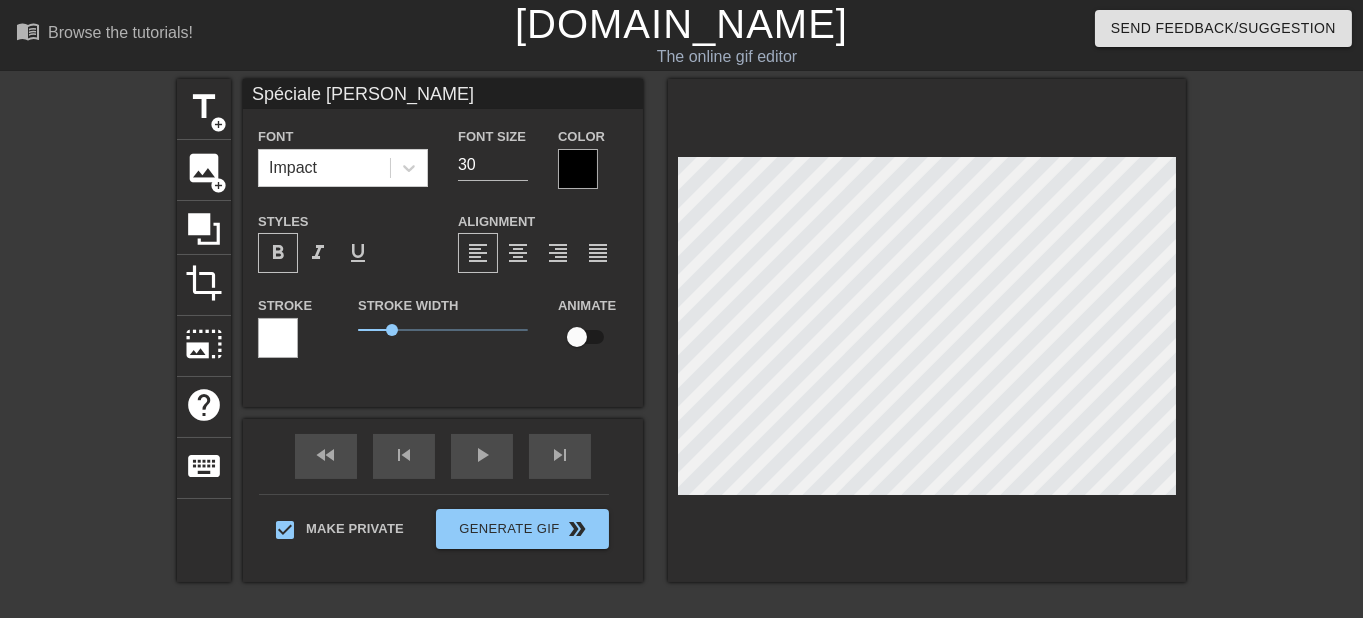 type on "Spéciale [PERSON_NAME]" 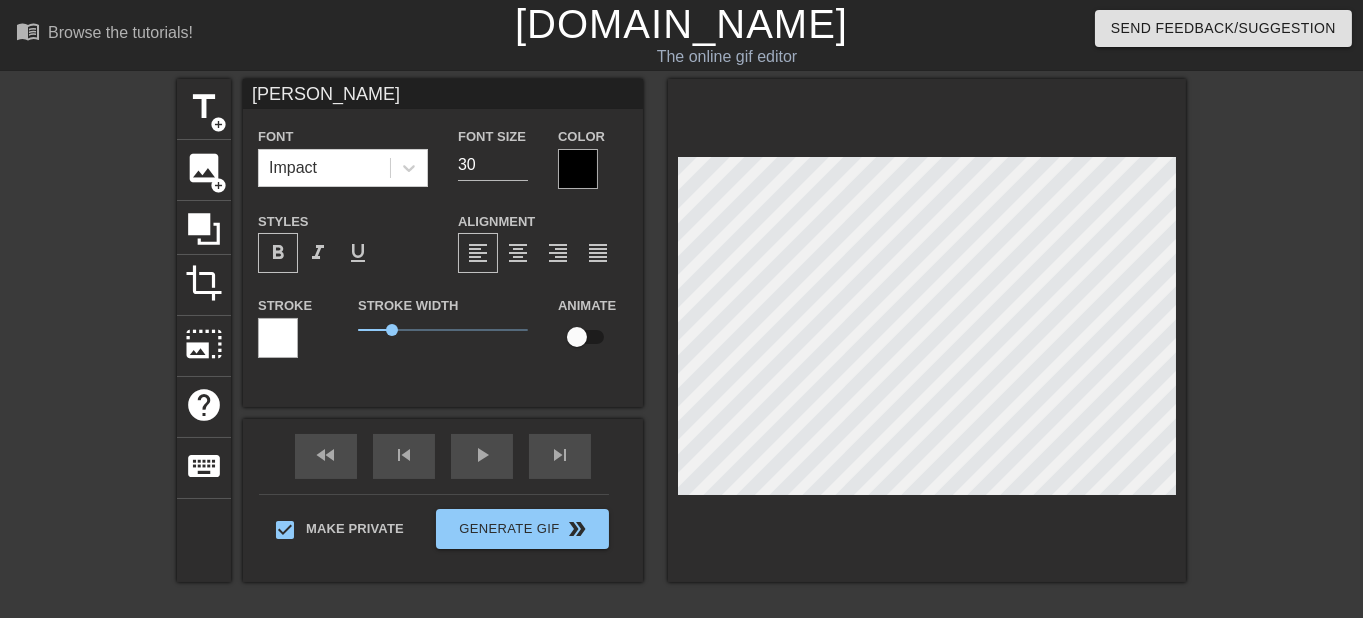 scroll, scrollTop: 0, scrollLeft: 8, axis: horizontal 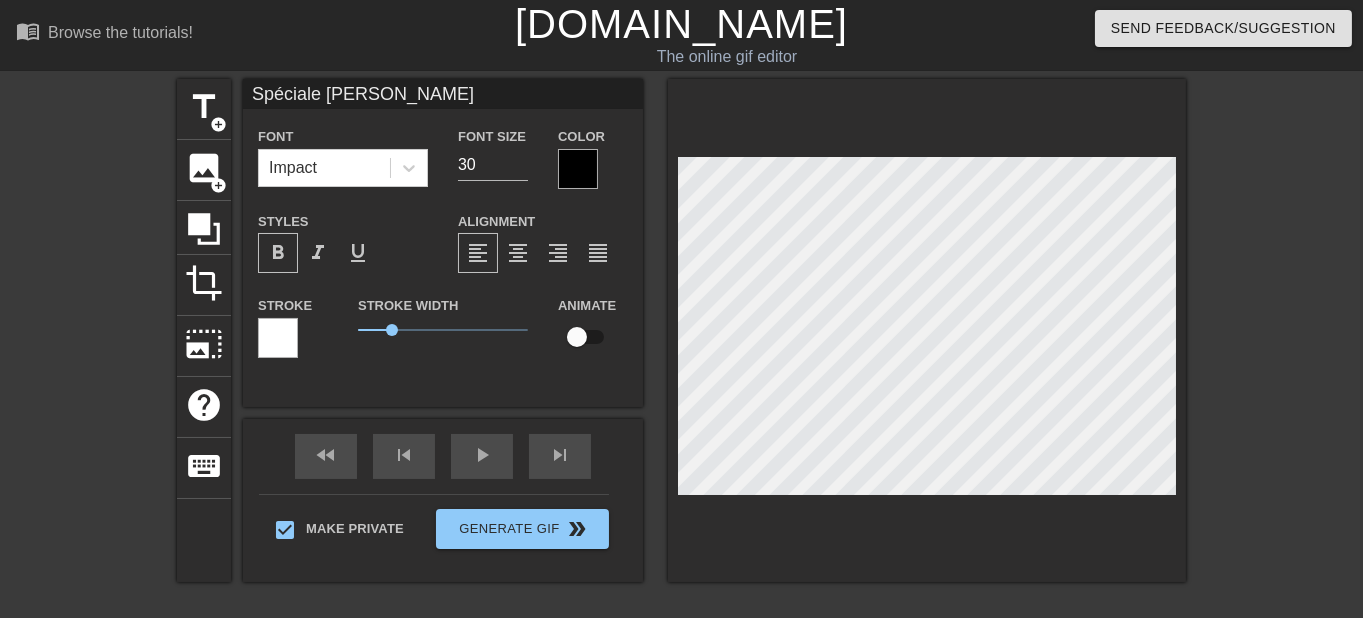 type on "Spéciale [PERSON_NAME]" 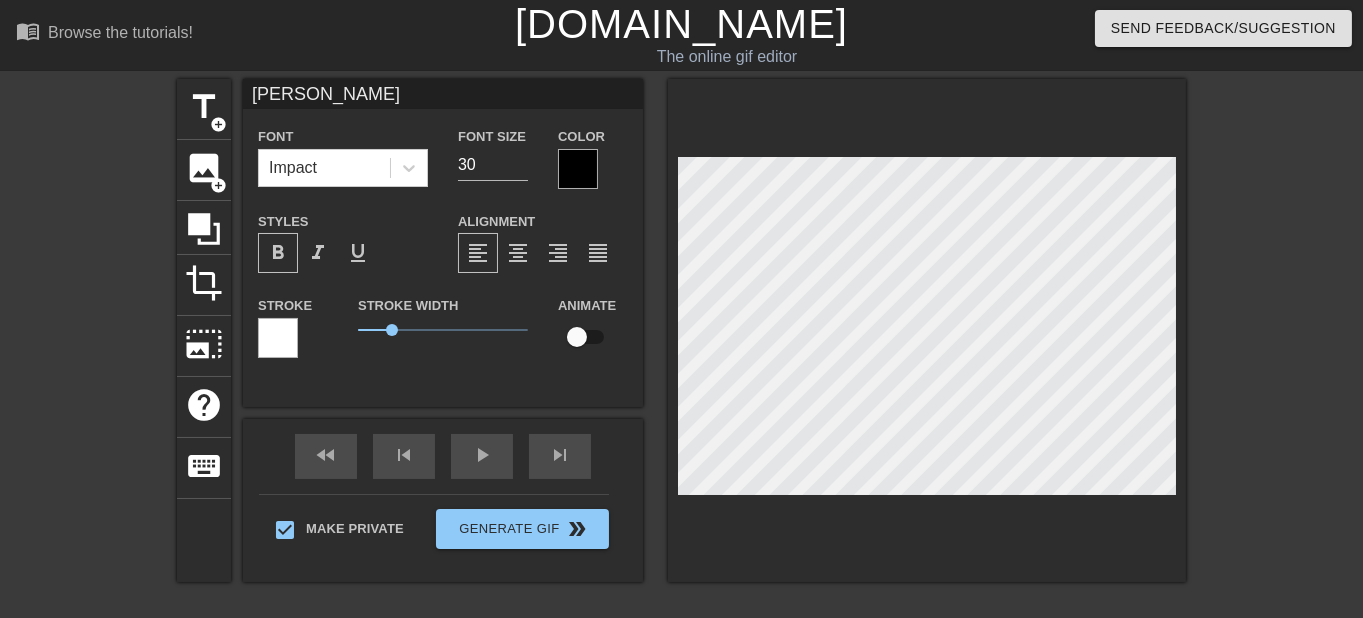 type on "[PERSON_NAME]" 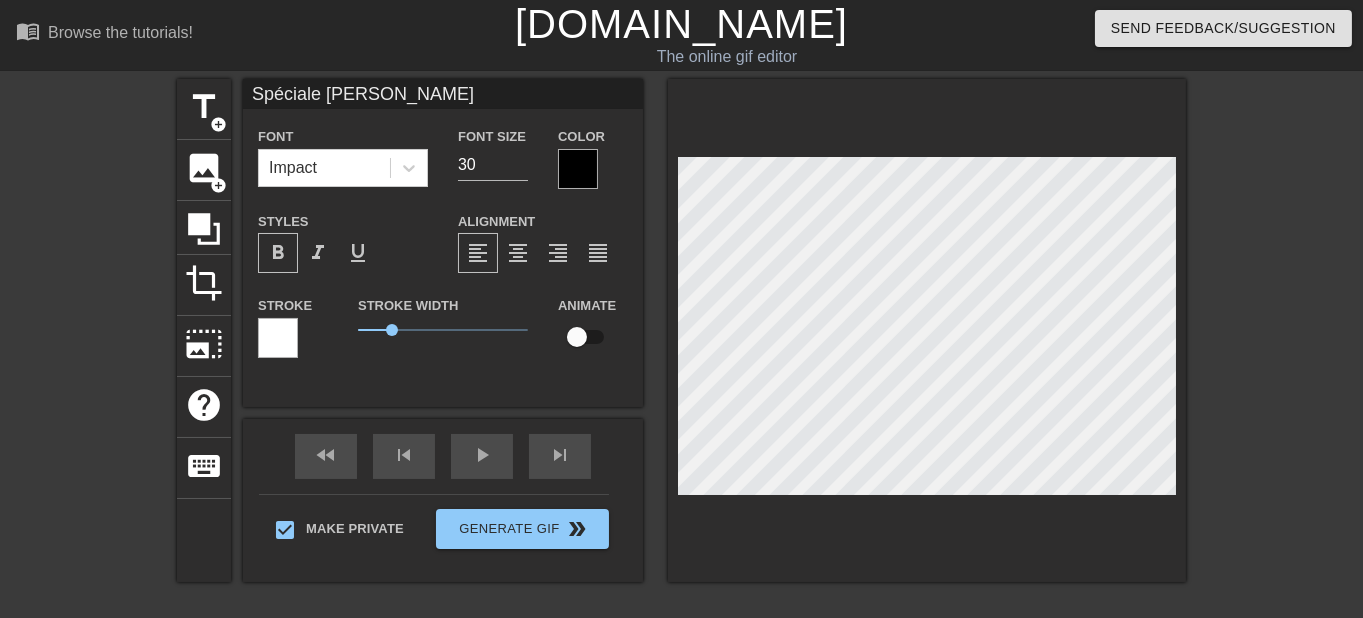 type on "[PERSON_NAME]" 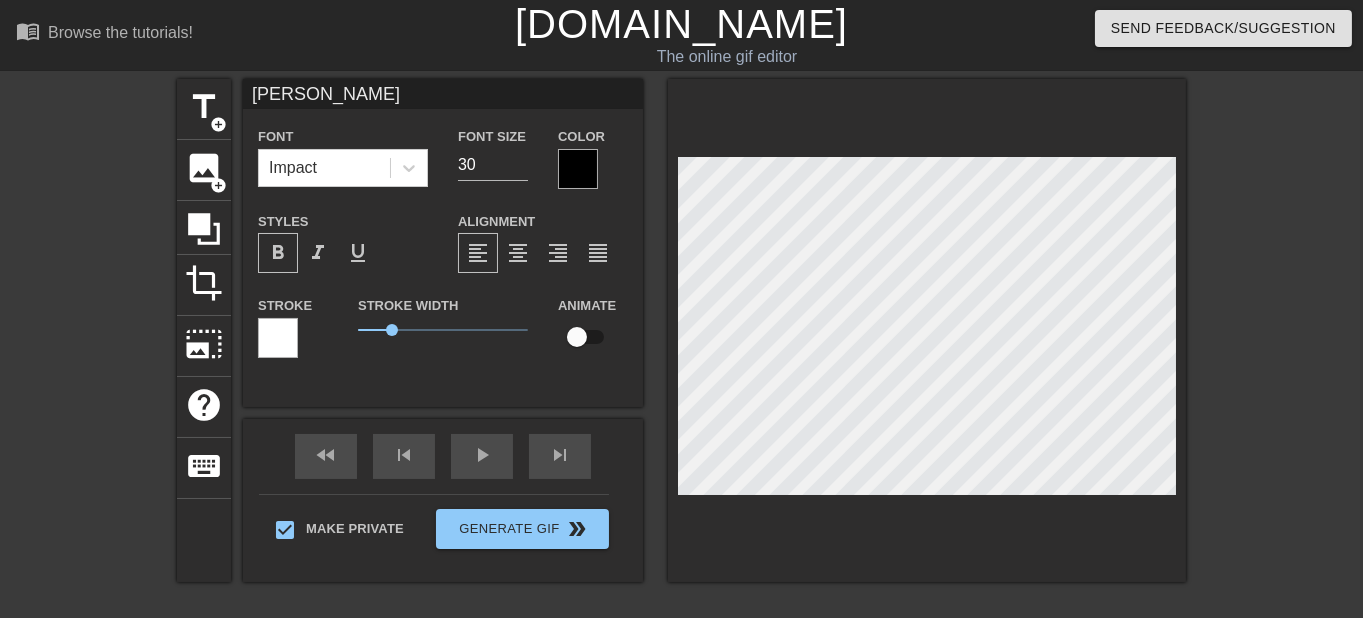type on "Spéciale [PERSON_NAME]" 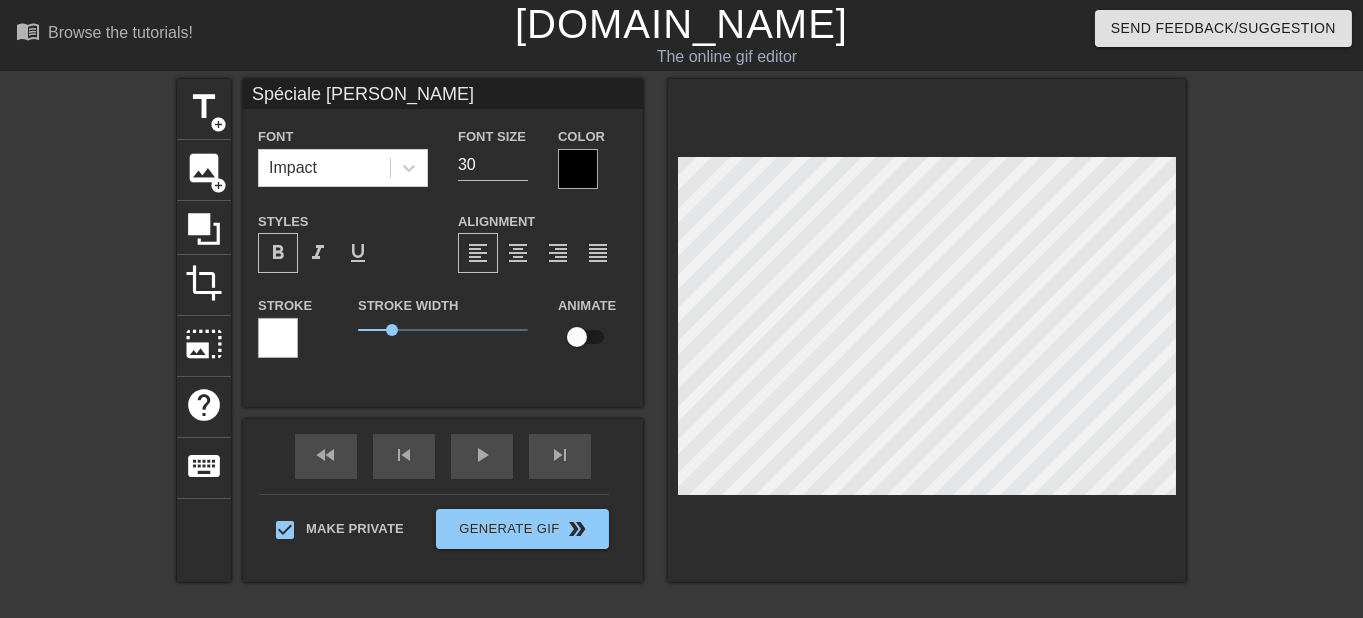 scroll, scrollTop: 0, scrollLeft: 9, axis: horizontal 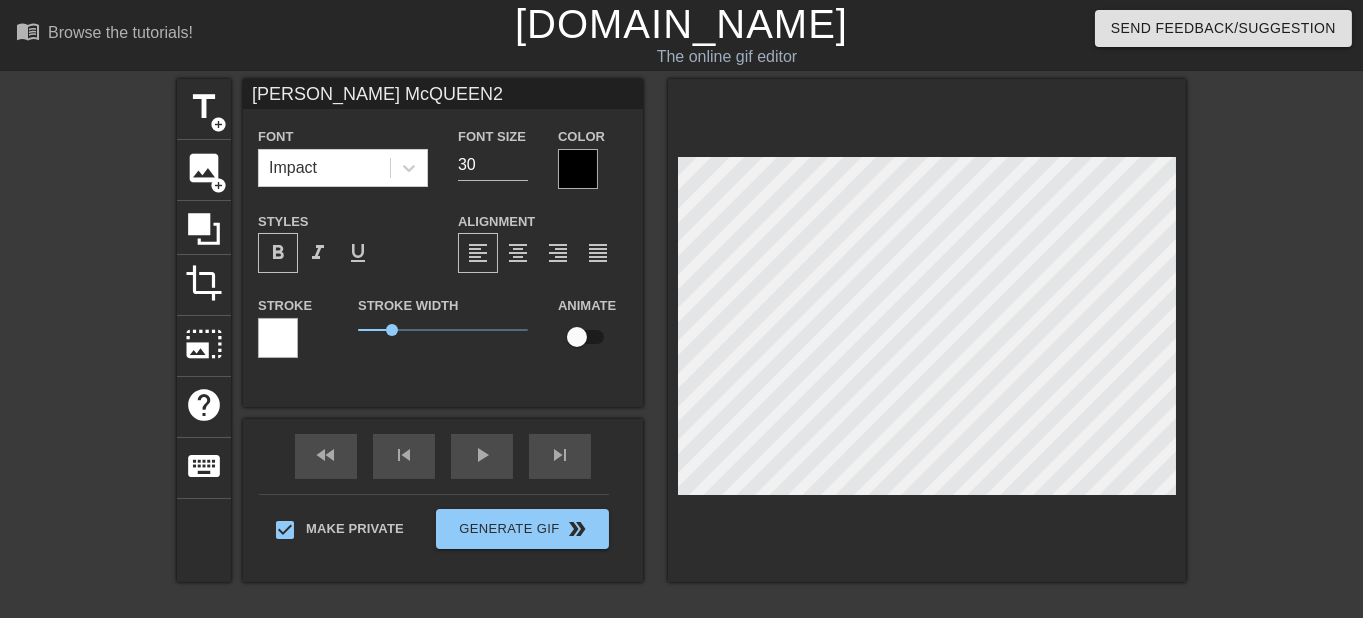 type on "[PERSON_NAME] McQUEEN20" 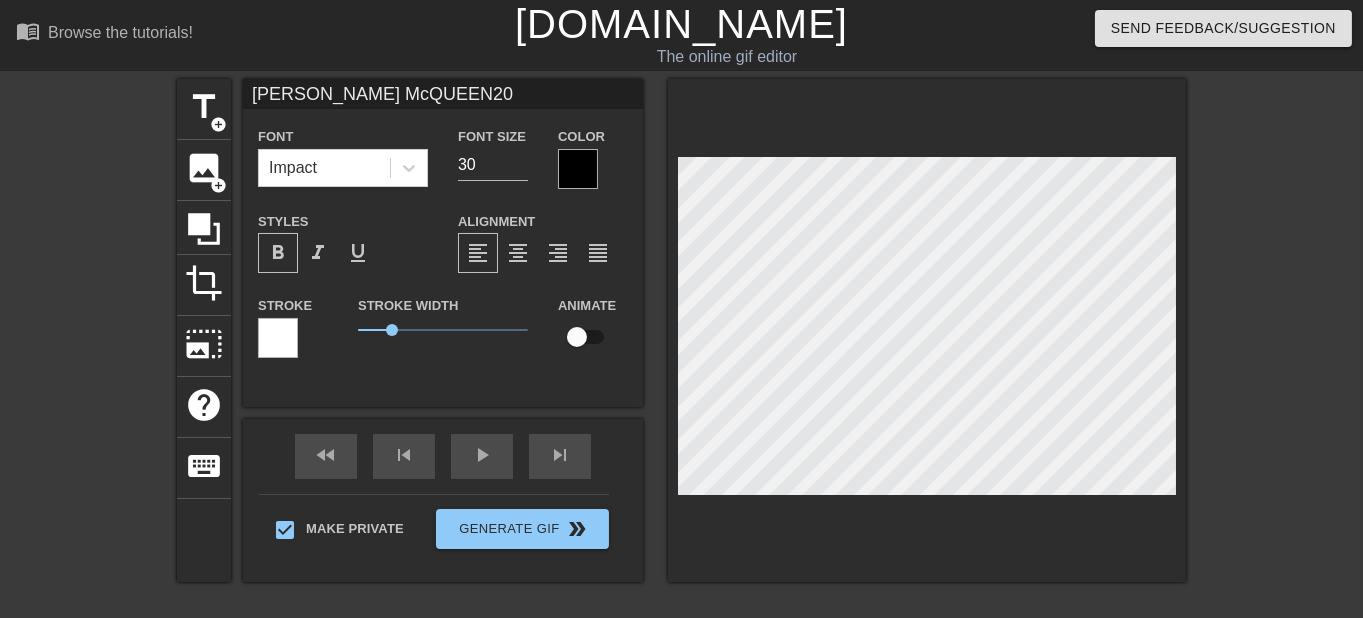 type on "[PERSON_NAME] McQUEEN20" 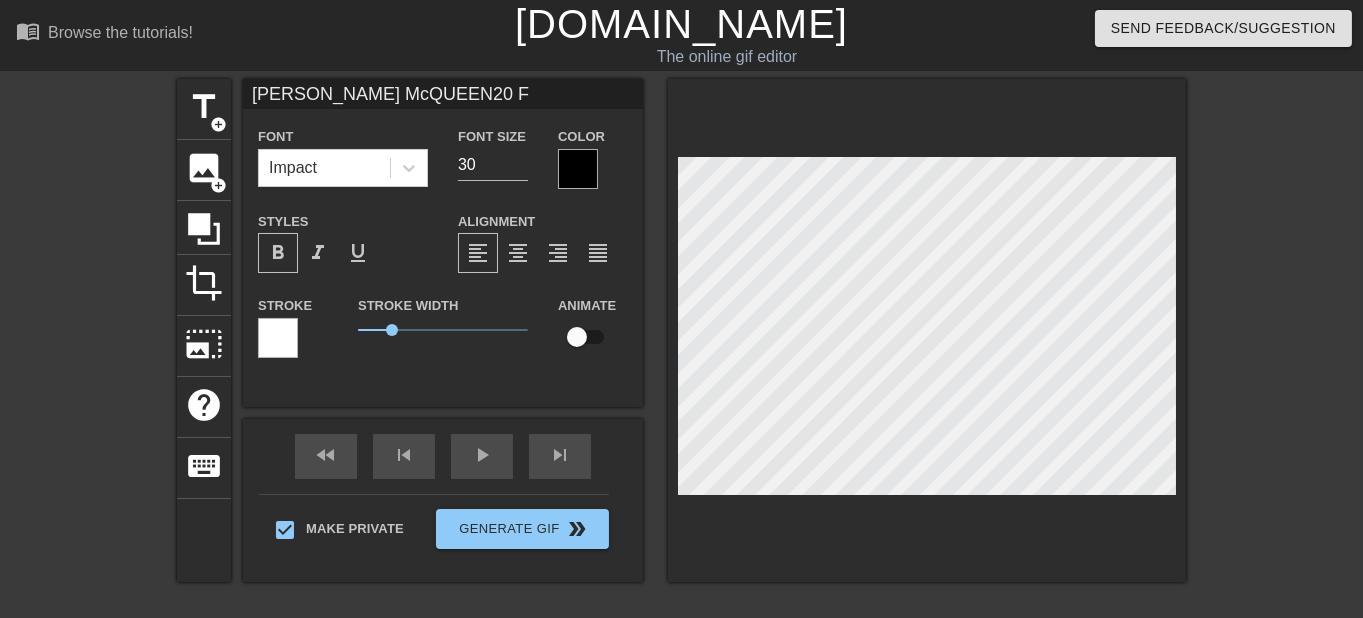 type on "[PERSON_NAME] McQUEEN20 FI" 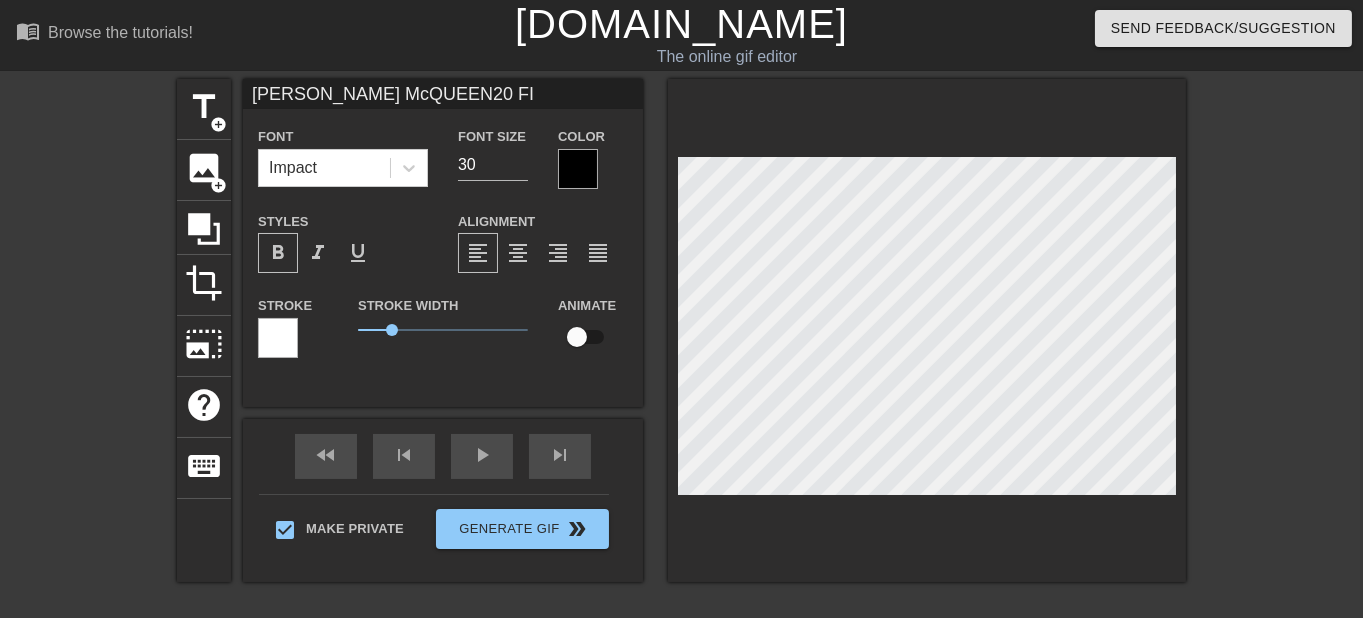 type on "[PERSON_NAME] McQUEEN20 FIL" 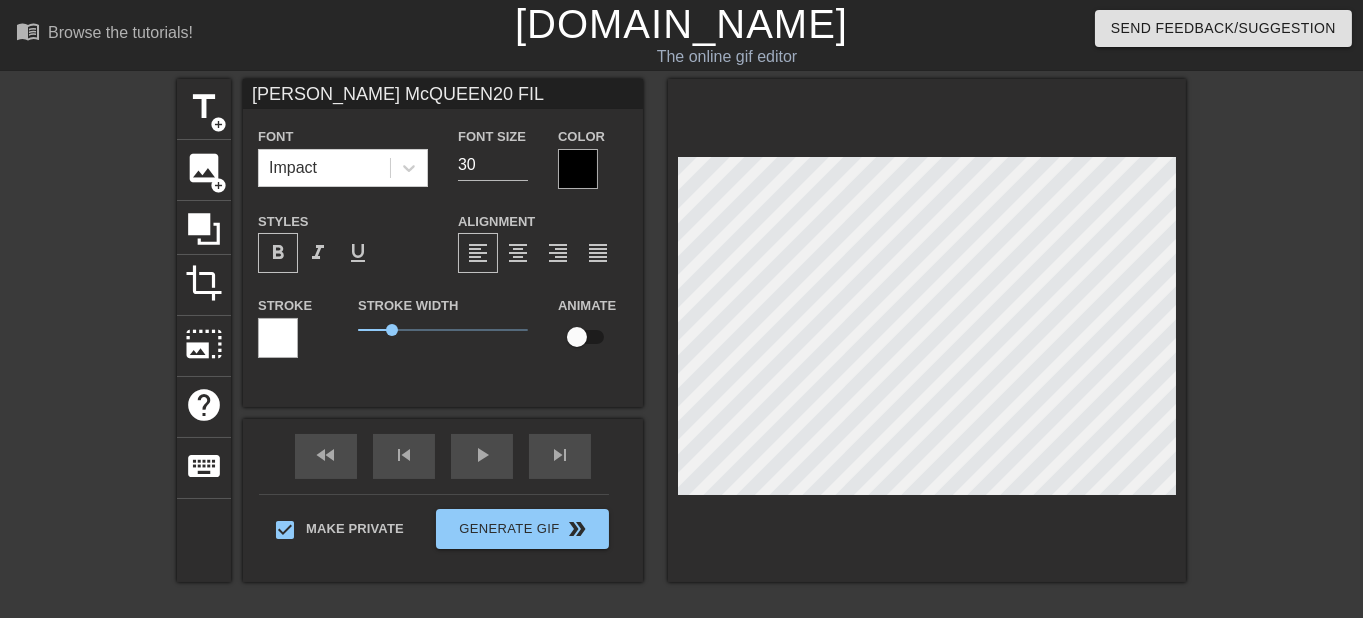 type on "Spéciale [PERSON_NAME]
20 FIL" 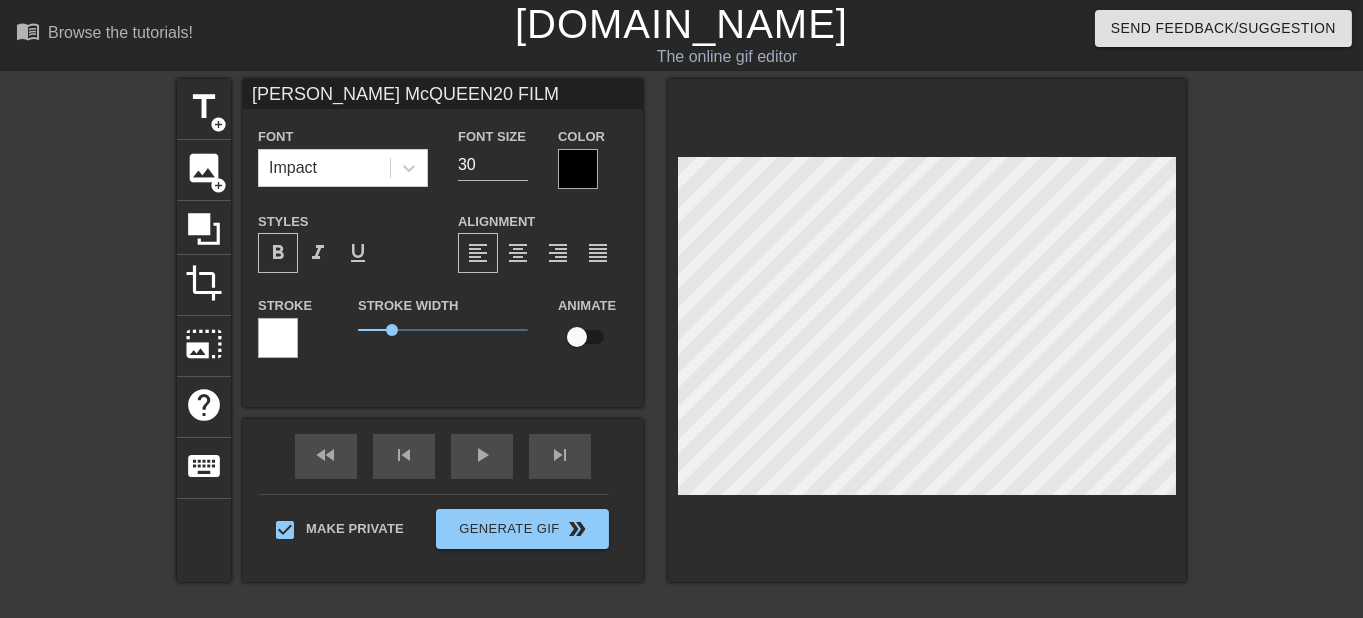 type on "Spéciale [PERSON_NAME]
20 FILMS" 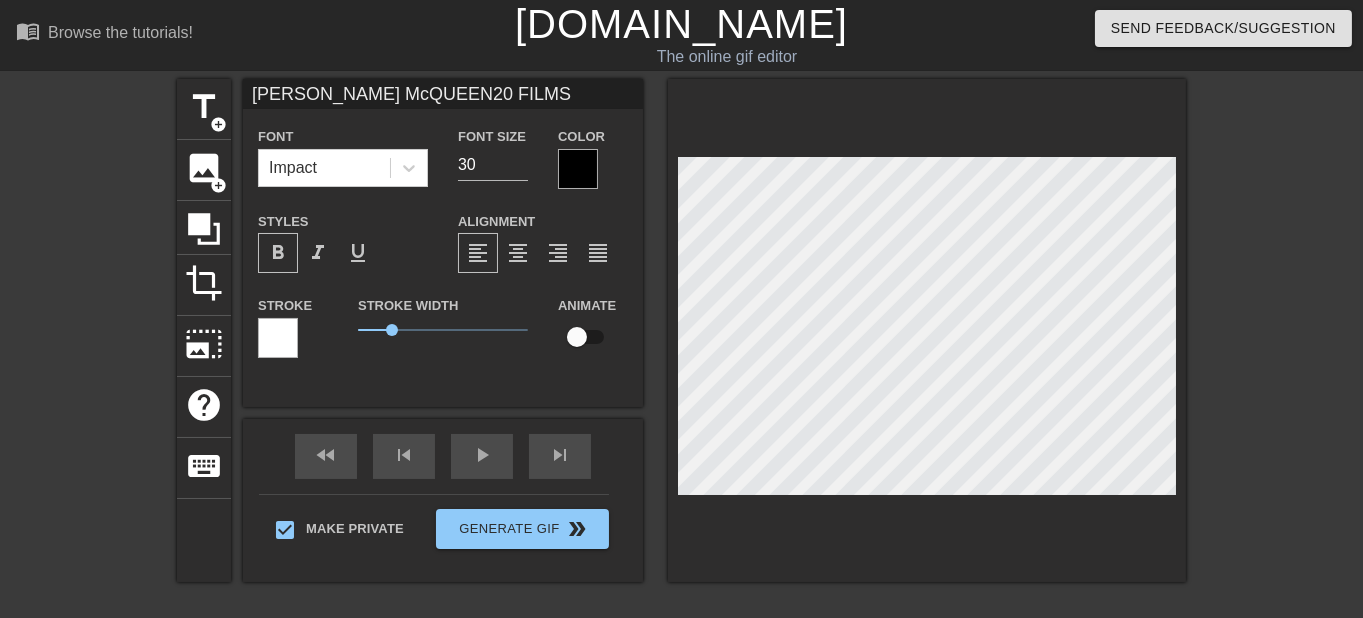 type on "[PERSON_NAME] McQUEEN20 FILMS" 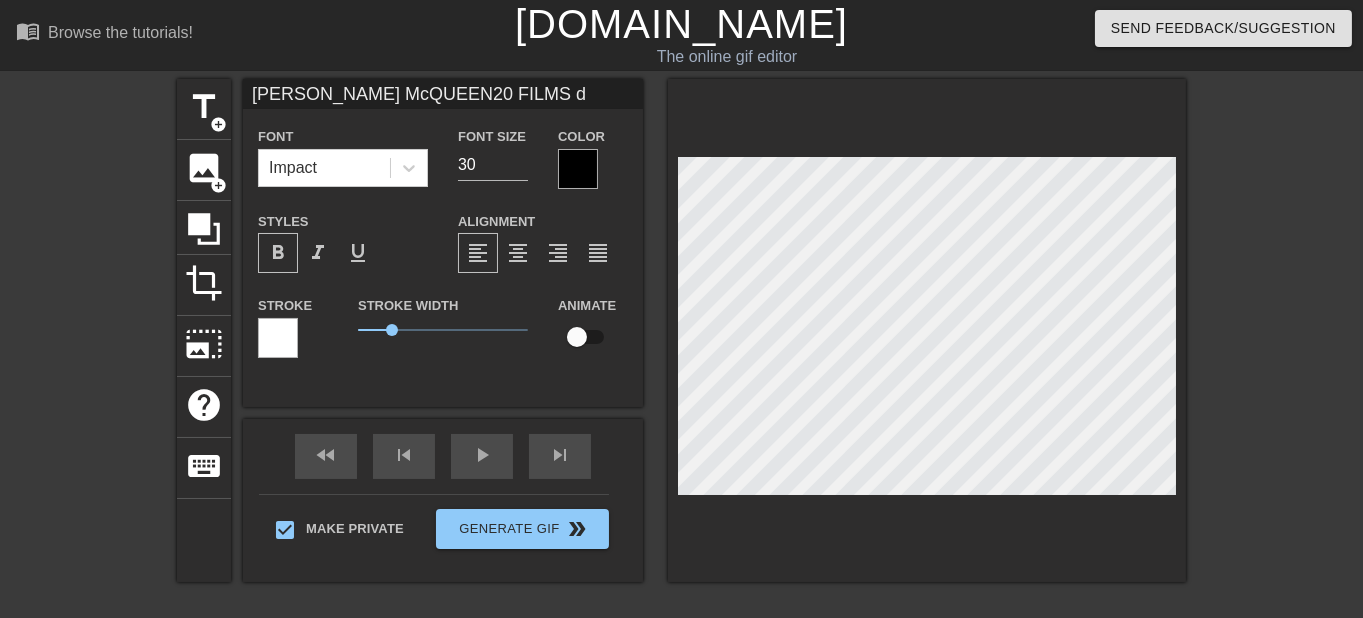 type on "[PERSON_NAME] McQUEEN20 FILMS di" 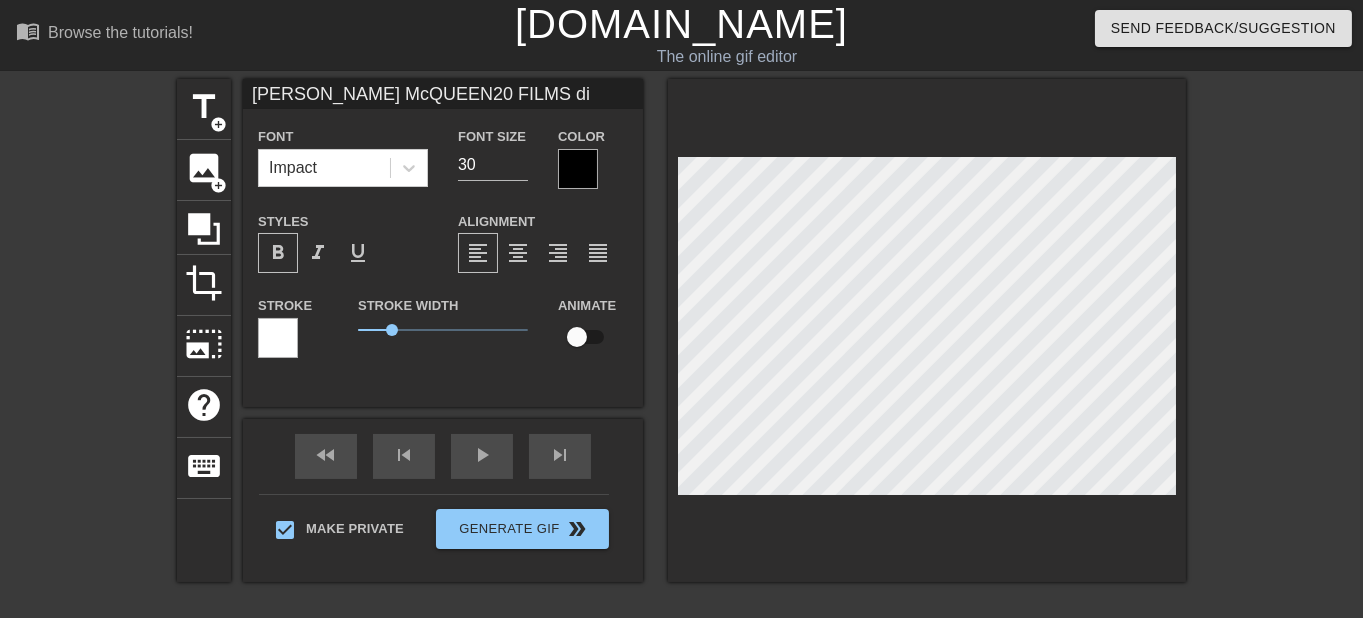 type on "[PERSON_NAME] McQUEEN20 FILMS dis" 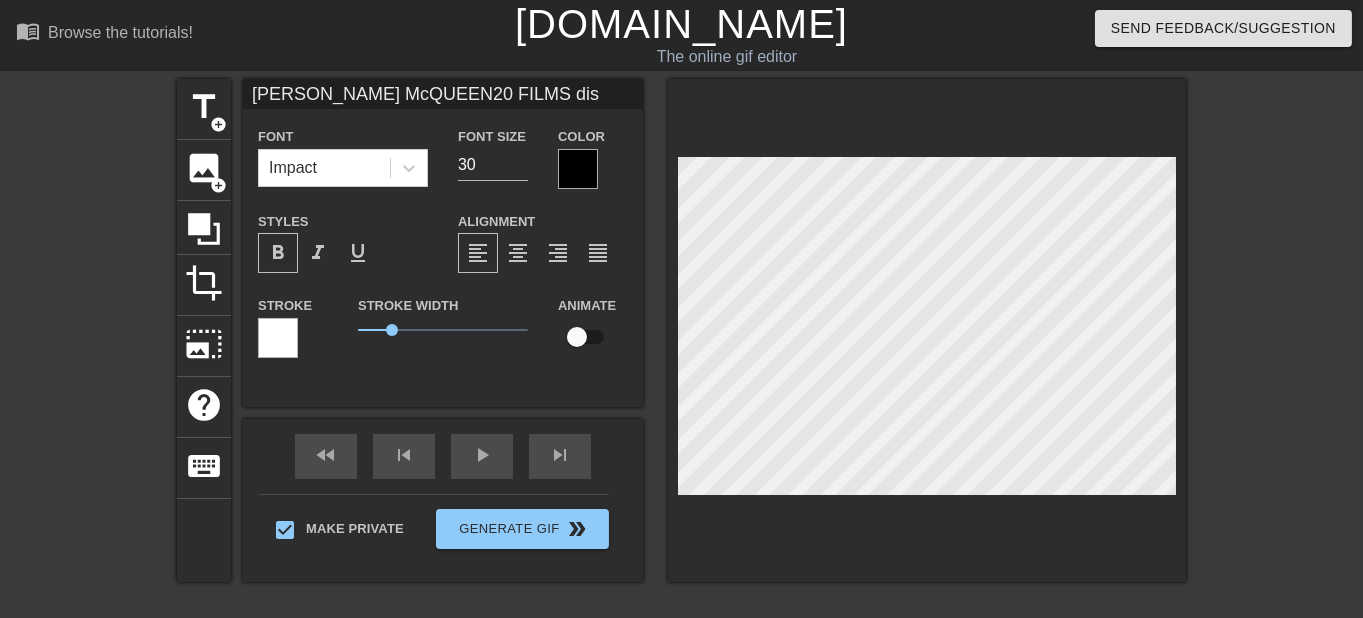 type on "[PERSON_NAME] McQUEEN20 FILMS disp" 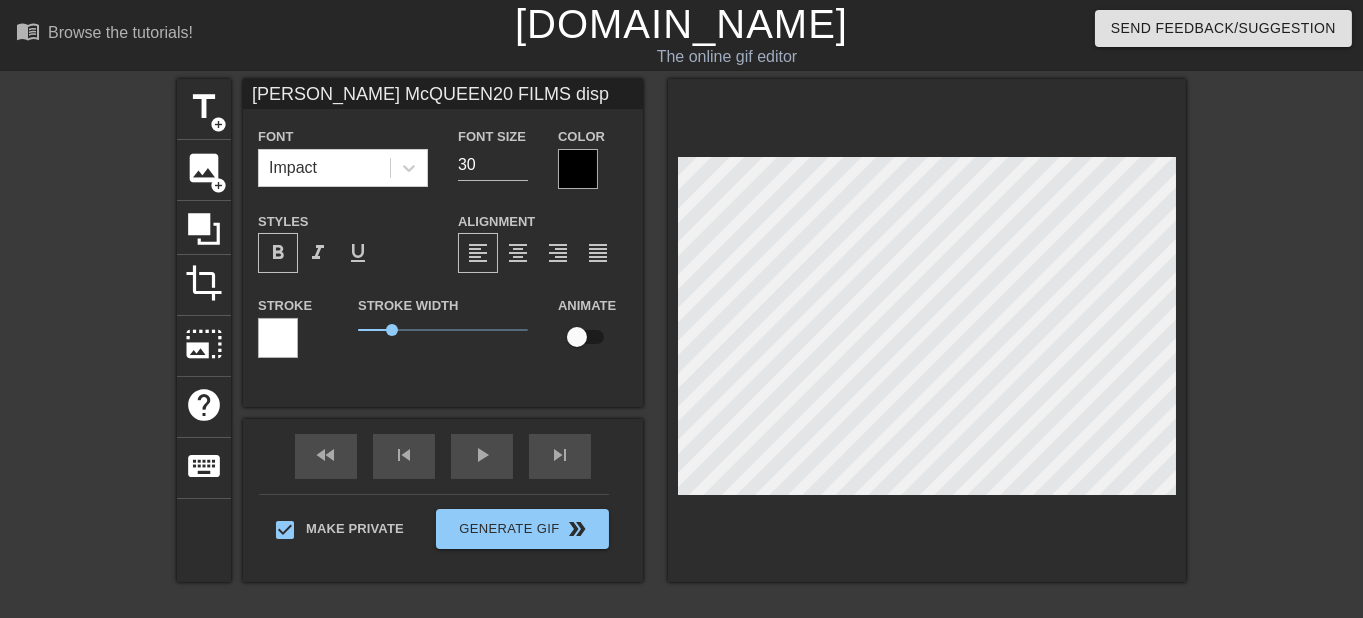 type on "Spéciale [PERSON_NAME]
20 FILMS disp" 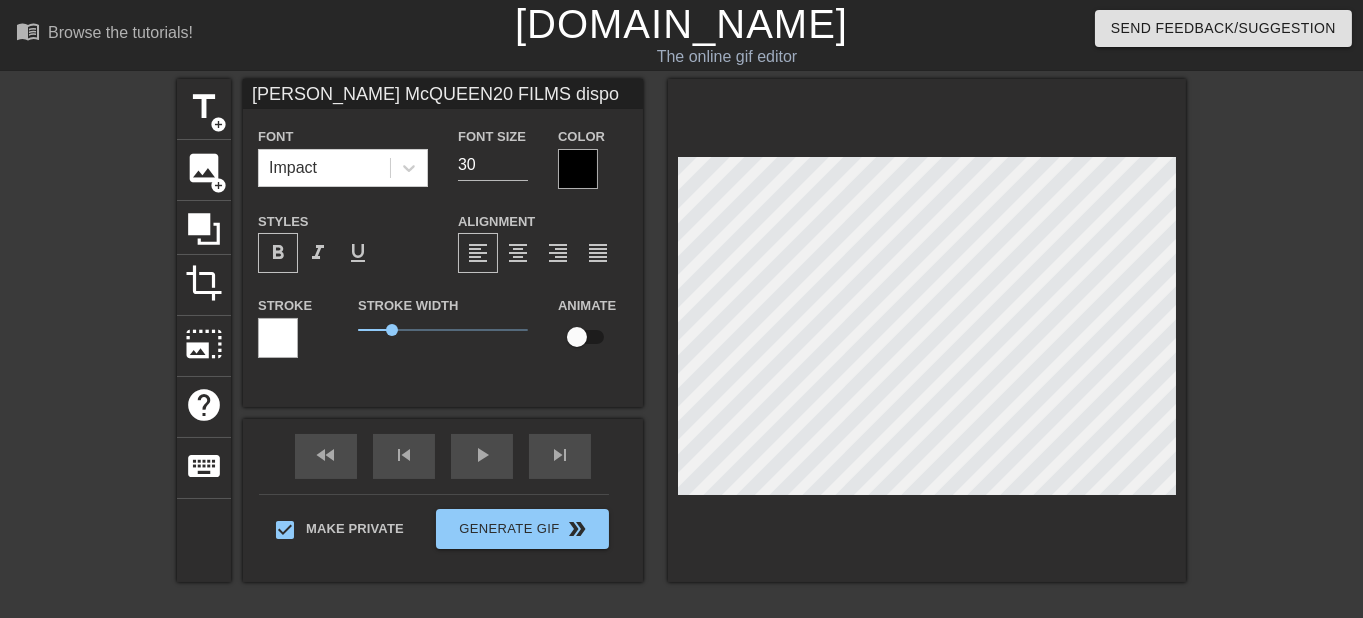 type on "[PERSON_NAME] McQUEEN20 FILMS dispos" 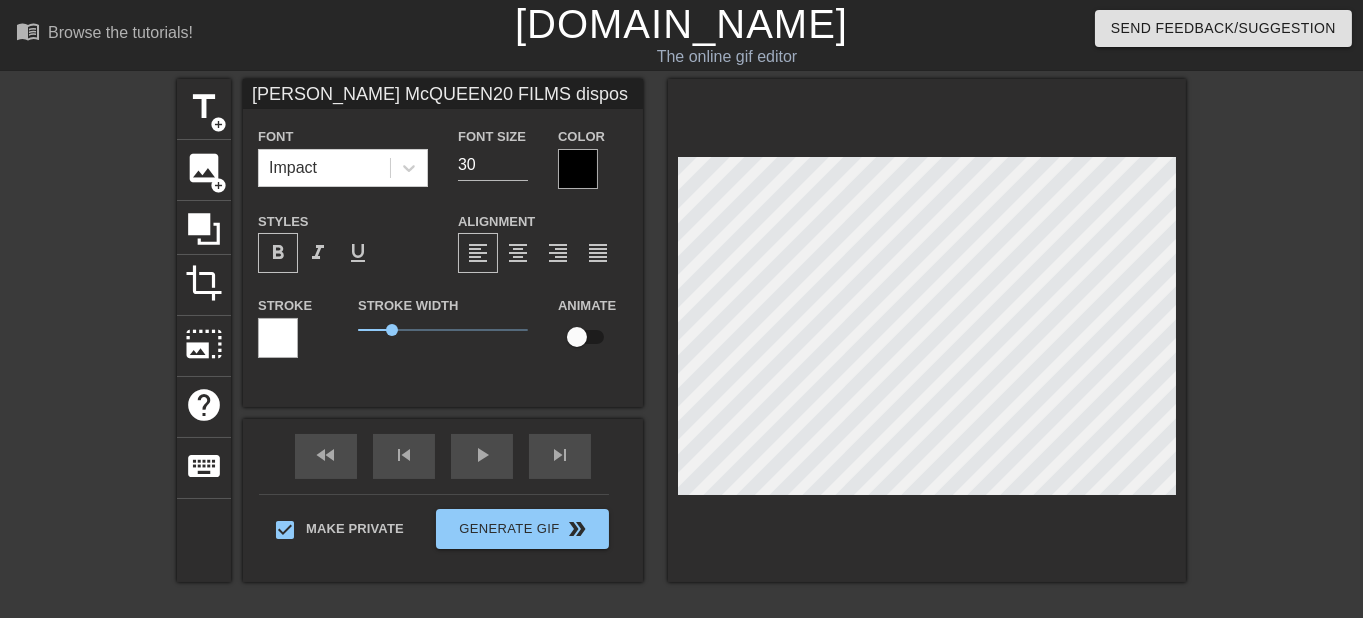 type on "Spéciale [PERSON_NAME]
20 FILMS dispos" 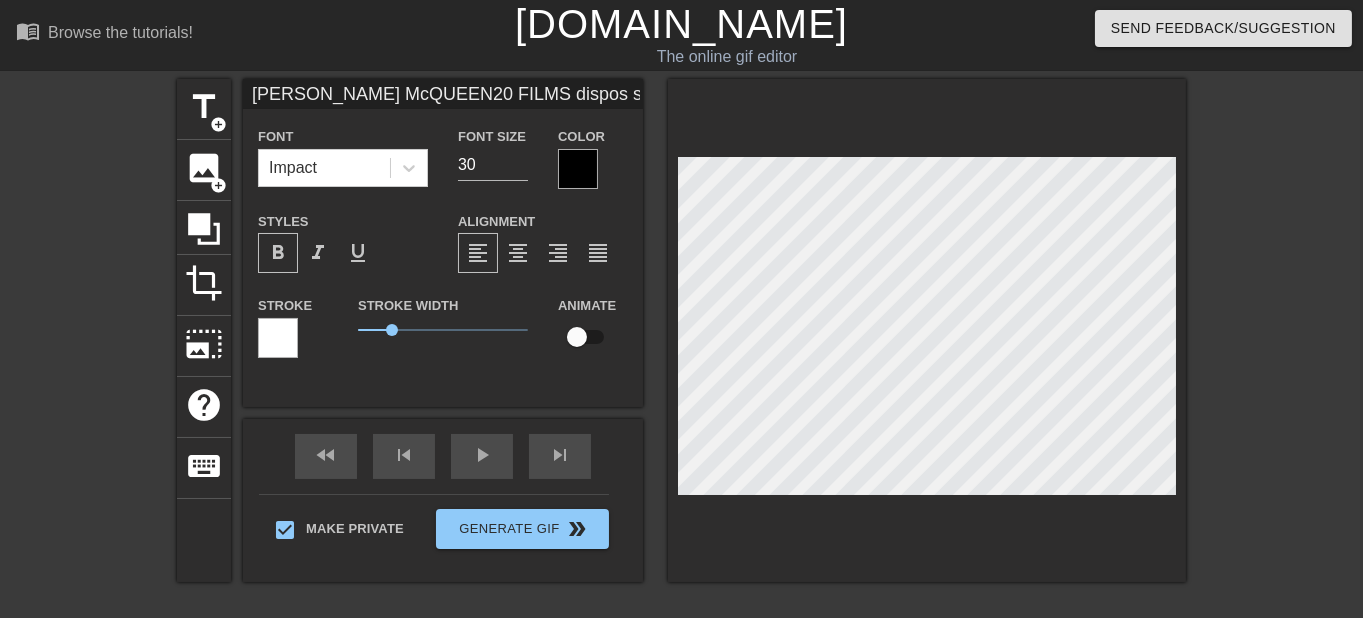 type on "[PERSON_NAME] McQUEEN20 FILMS dispos su" 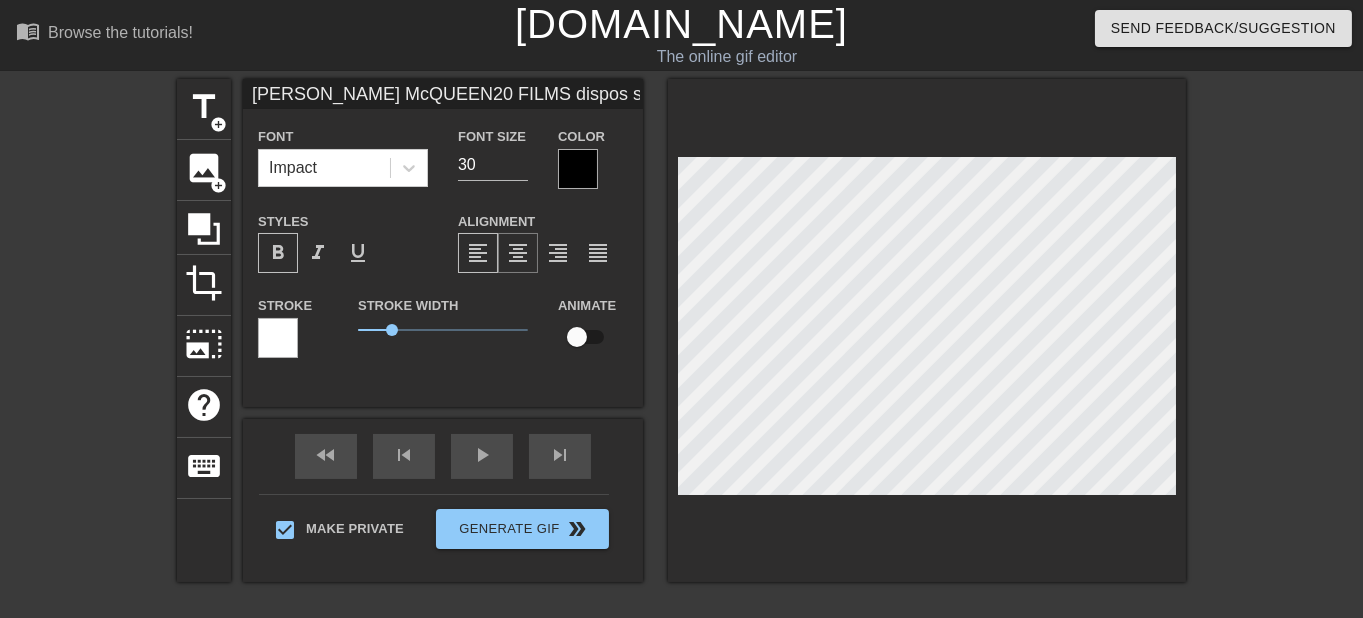 type on "Spéciale [PERSON_NAME]
20 FILMS dispos sur GOURDY" 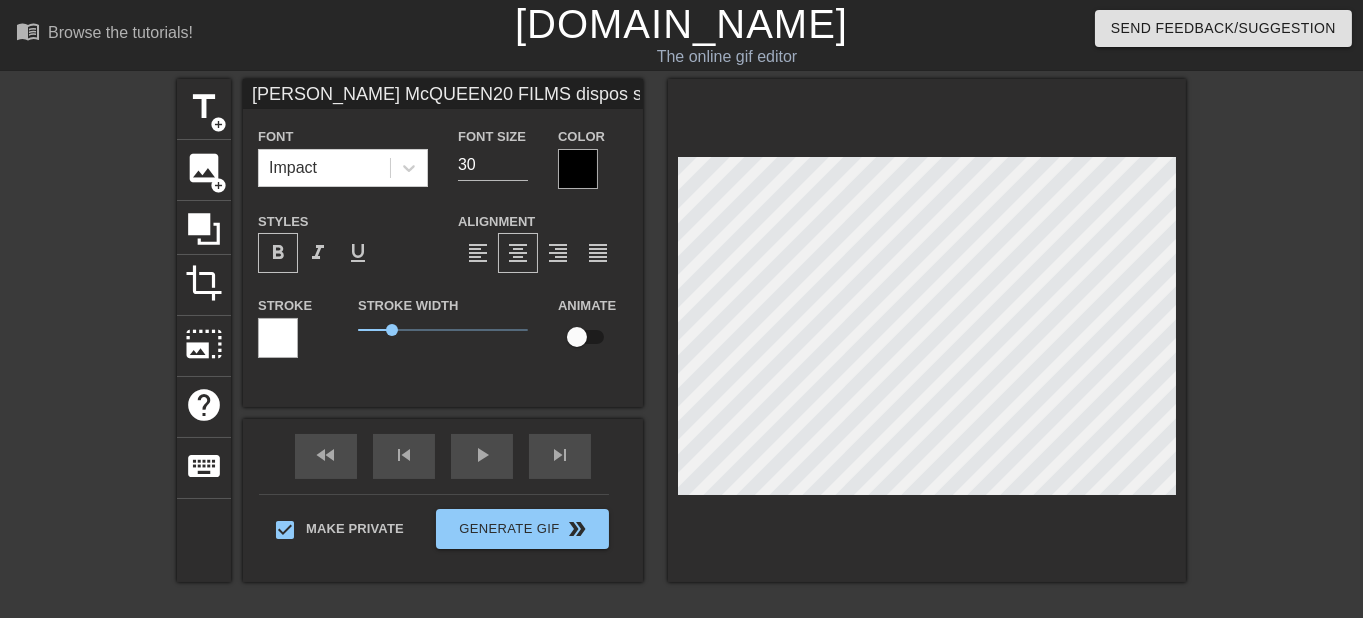 scroll, scrollTop: 1, scrollLeft: 6, axis: both 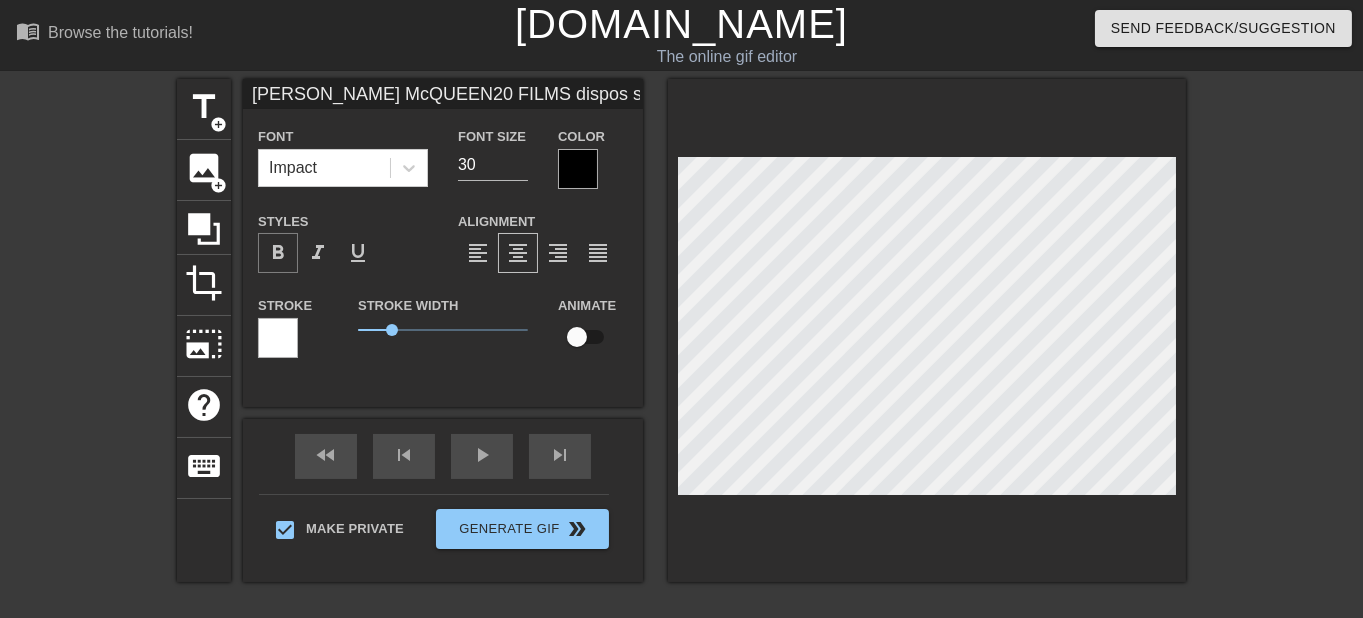 click on "format_bold" at bounding box center [278, 253] 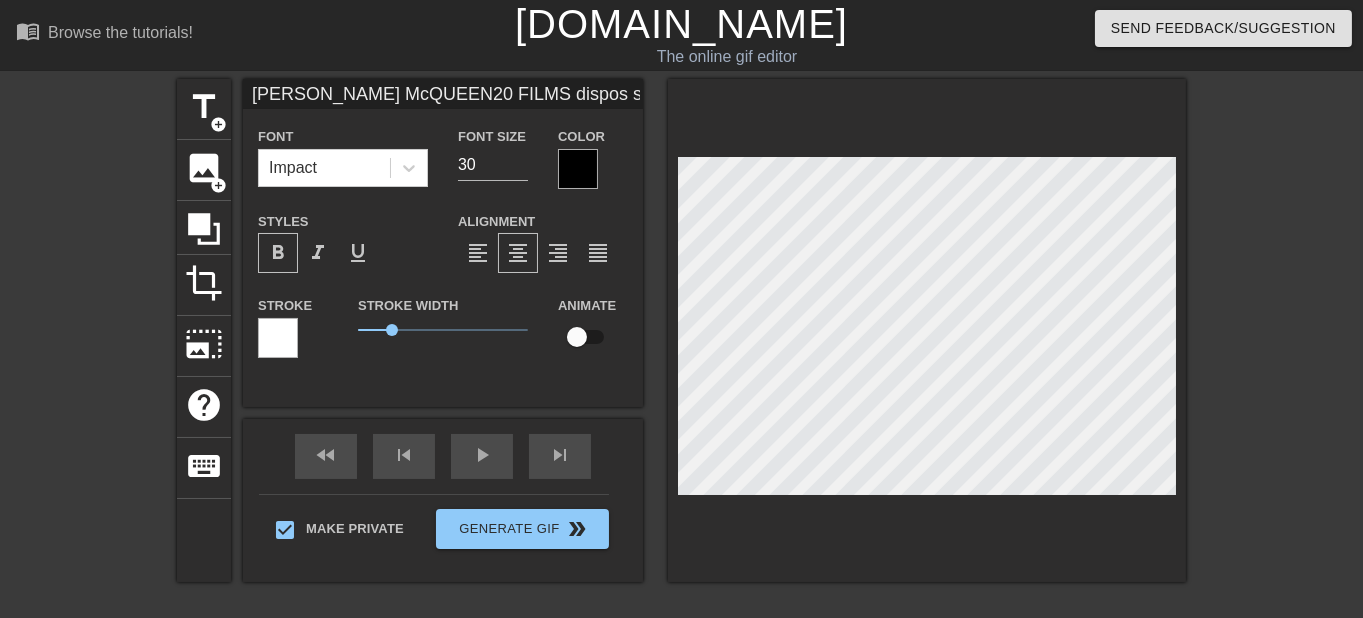 click on "format_bold" at bounding box center [278, 253] 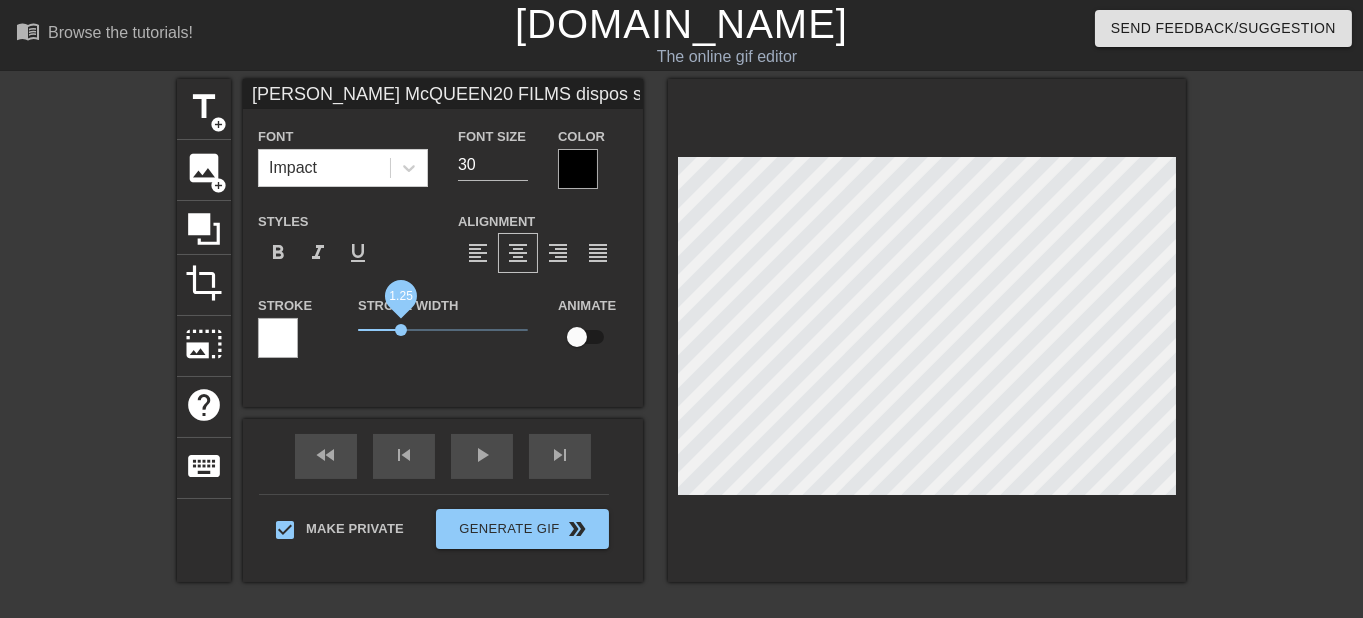 type on "[PERSON_NAME] McQUEEN20 FILMS dispos sur GOURDY" 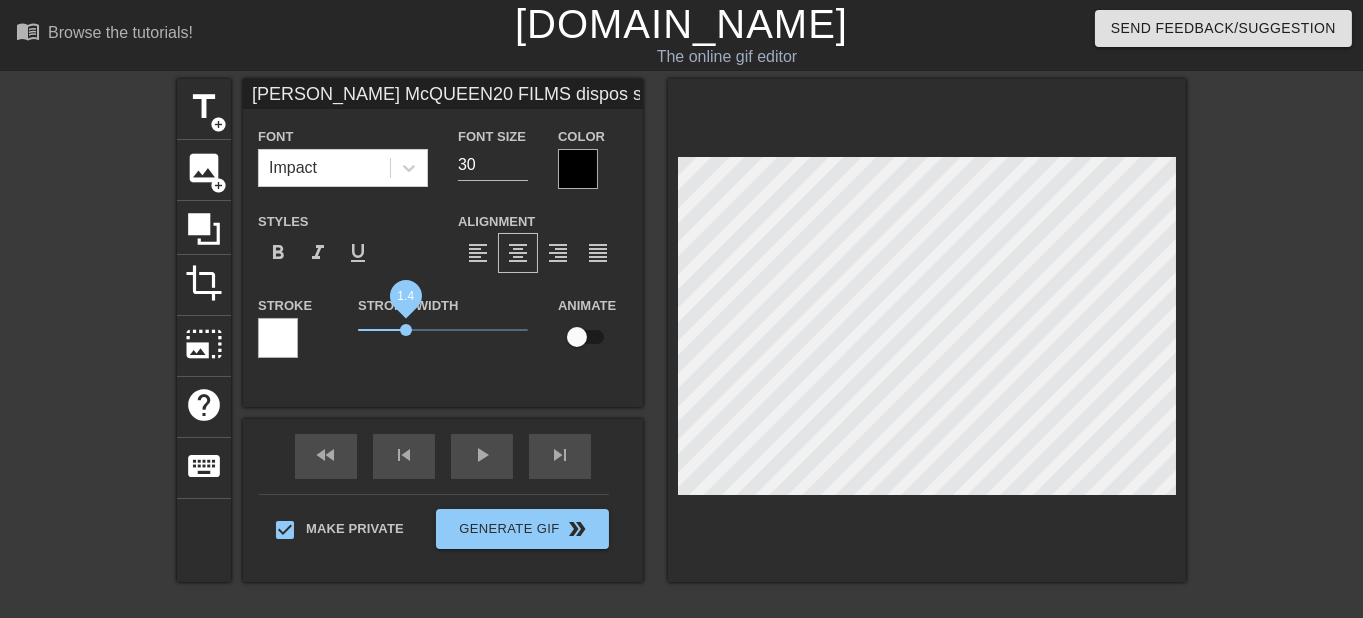 drag, startPoint x: 381, startPoint y: 333, endPoint x: 393, endPoint y: 333, distance: 12 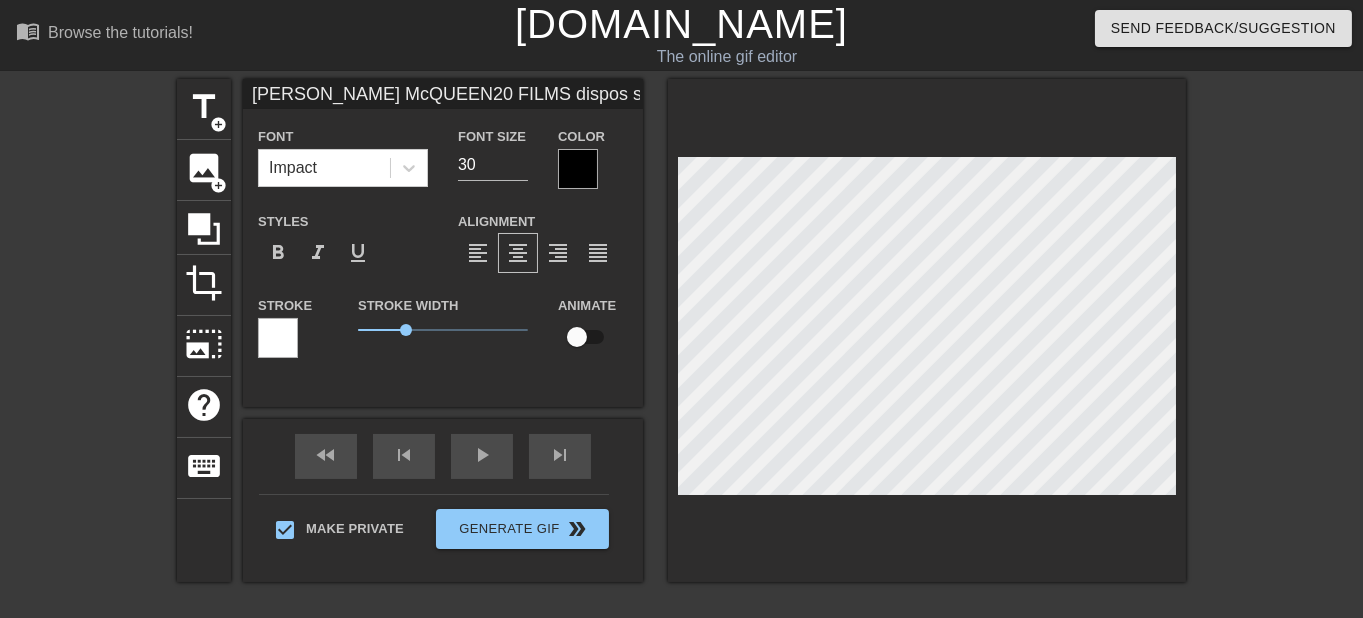 click on "title add_circle image add_circle crop photo_size_select_large help keyboard [PERSON_NAME] McQUEEN20 FILMS dispos sur GOURDY Font Impact Font Size 30 Color Styles format_bold format_italic format_underline Alignment format_align_left format_align_center format_align_right format_align_justify Stroke Stroke Width 1.4 Animate fast_rewind skip_previous play_arrow skip_next Make Private Generate Gif double_arrow" at bounding box center [681, 379] 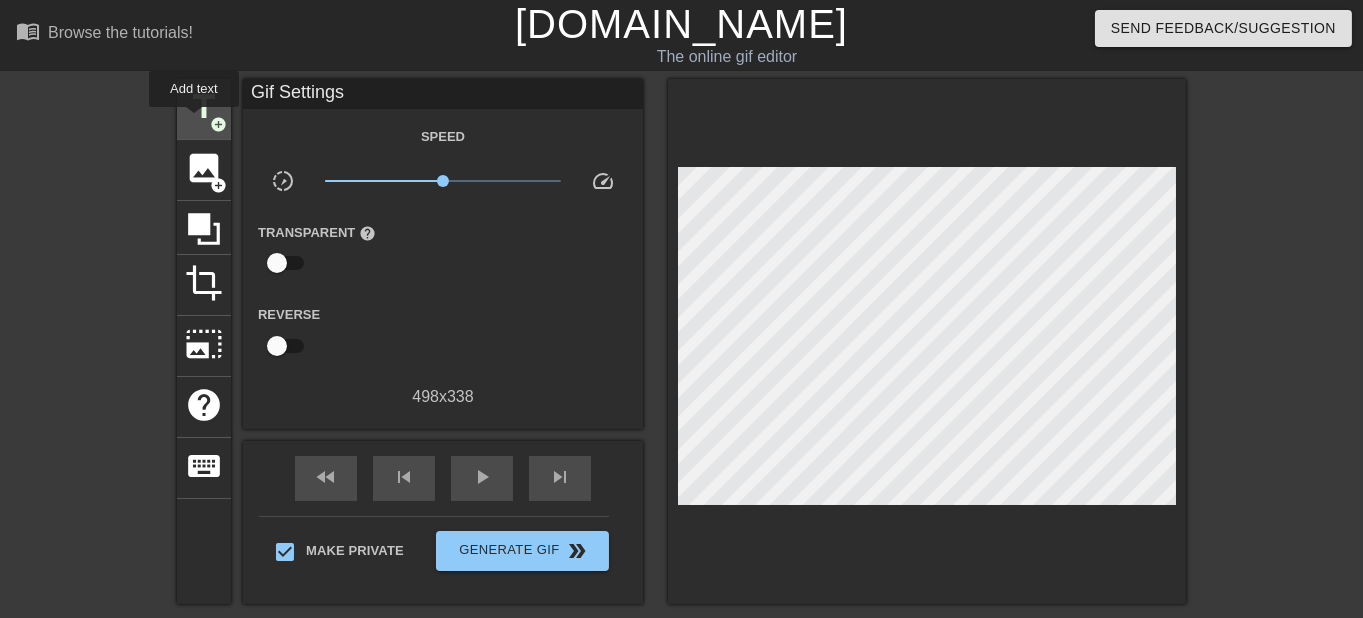 click on "title" at bounding box center [204, 107] 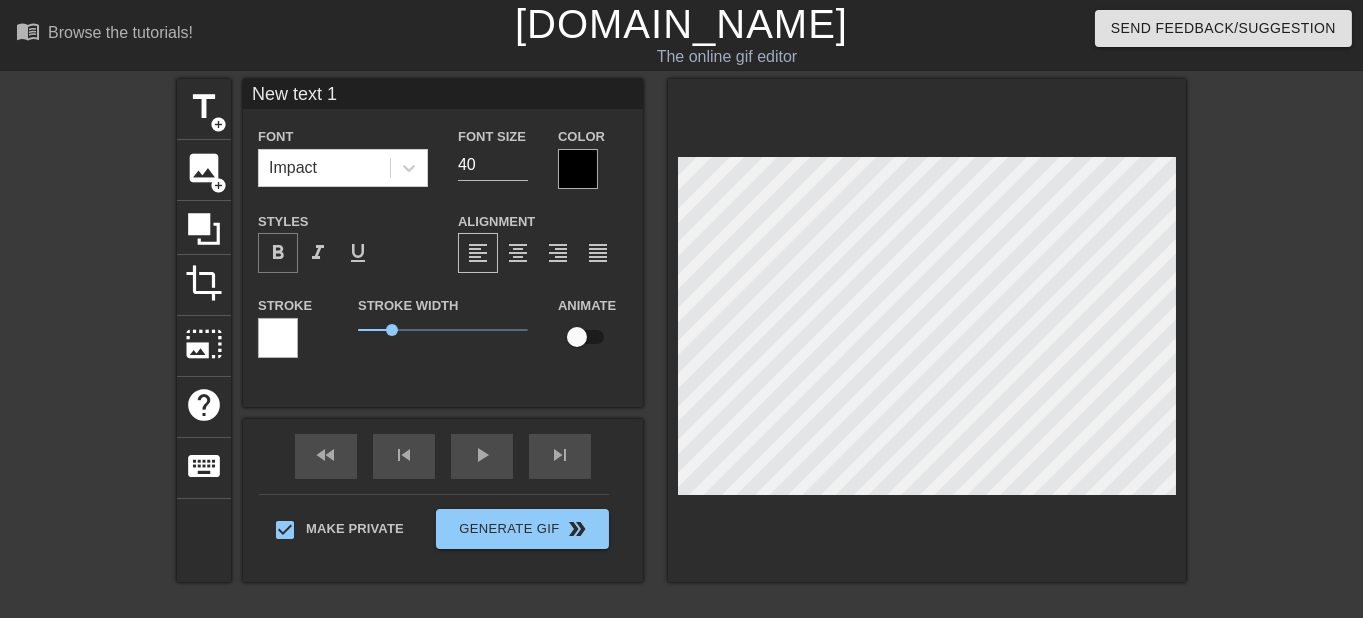 click on "format_bold" at bounding box center [278, 253] 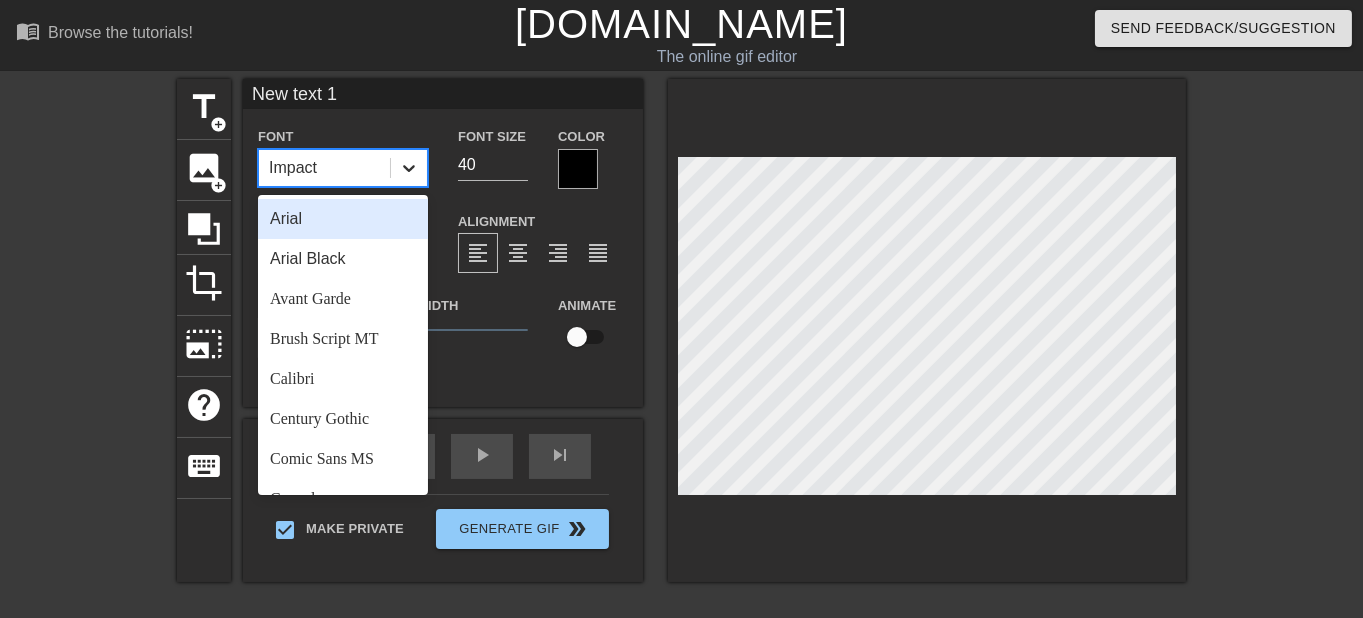 click 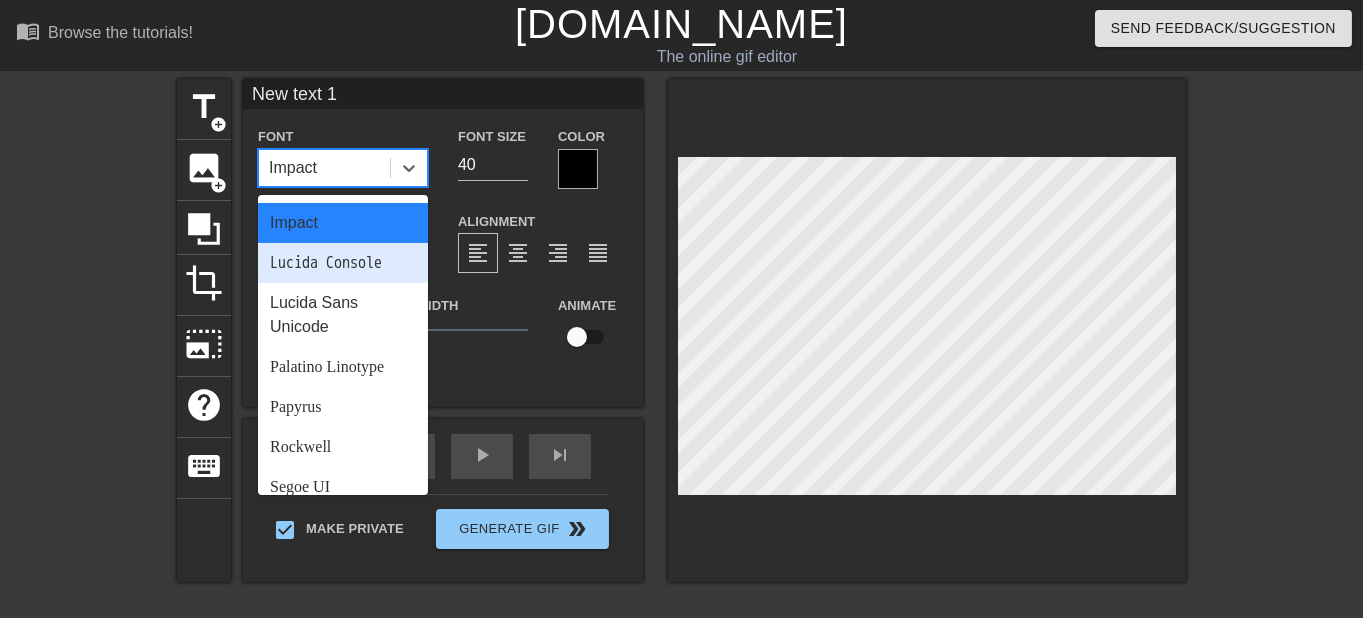 scroll, scrollTop: 645, scrollLeft: 0, axis: vertical 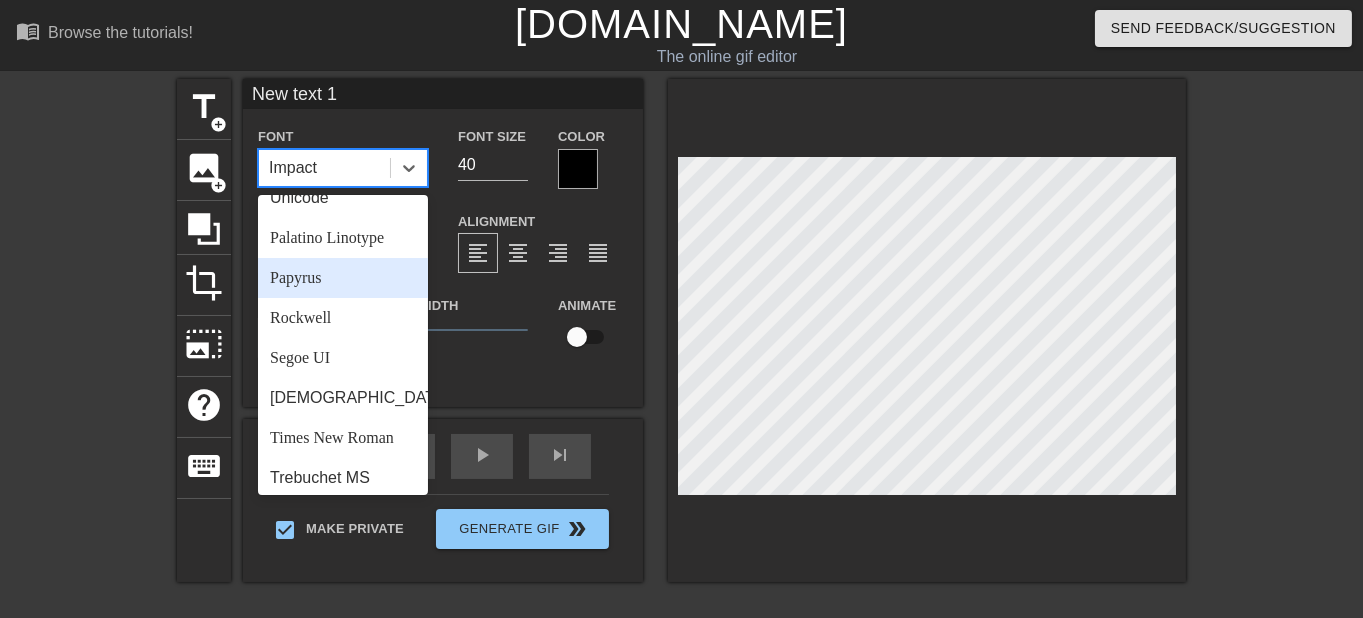 click on "Papyrus" at bounding box center [343, 278] 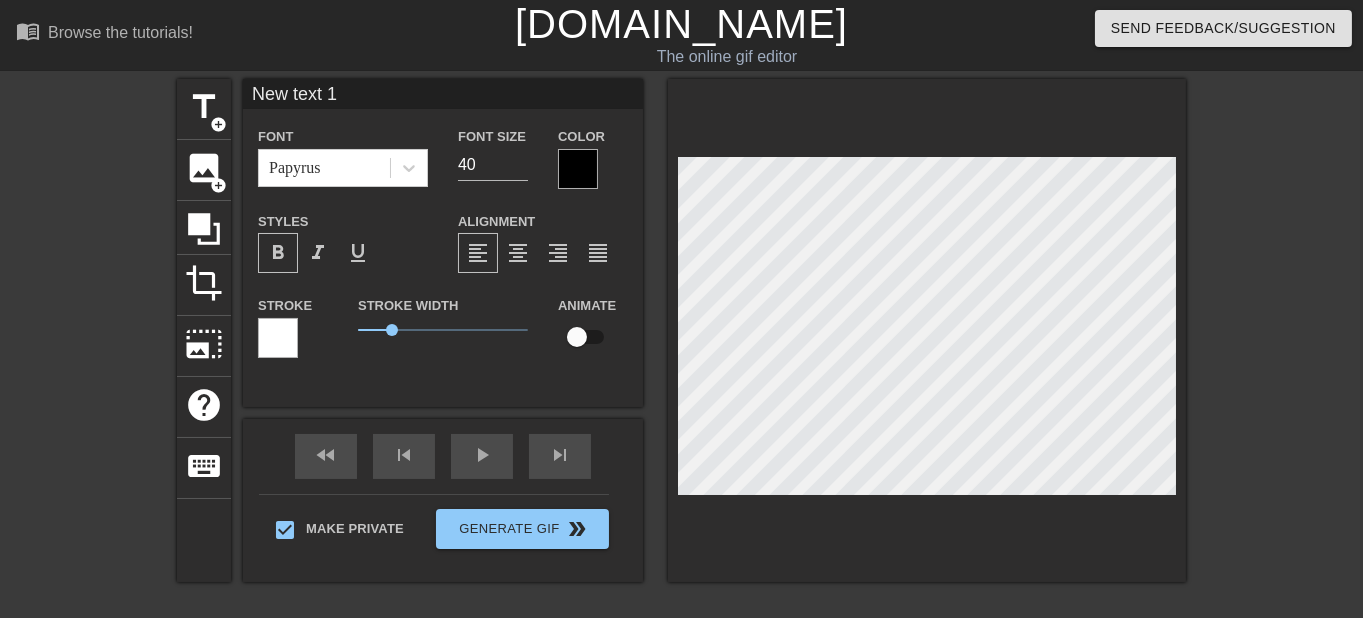 scroll, scrollTop: 0, scrollLeft: 3, axis: horizontal 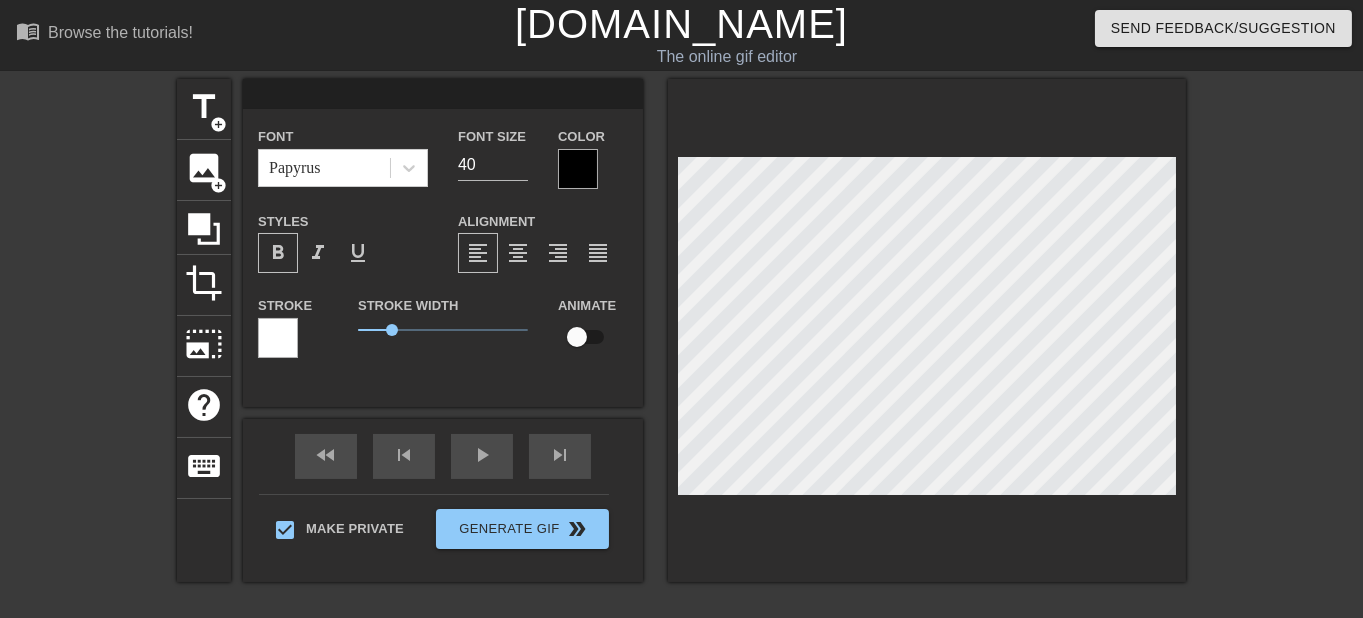 type on "t" 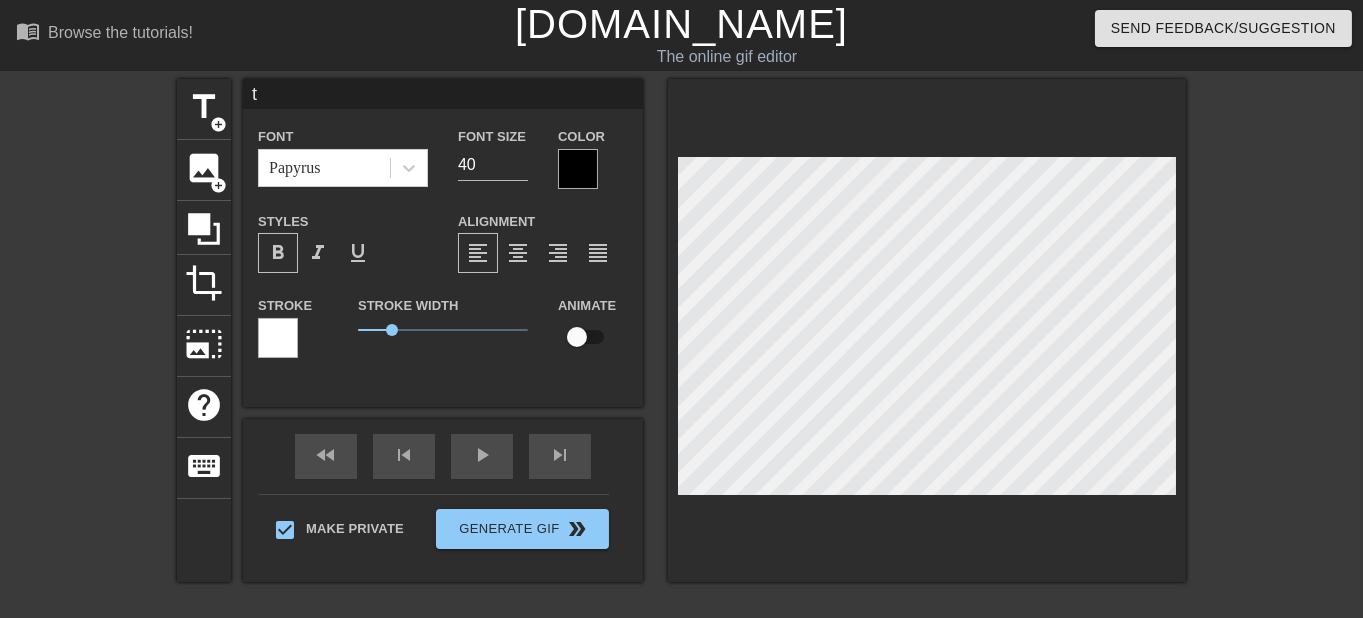 type on "tr" 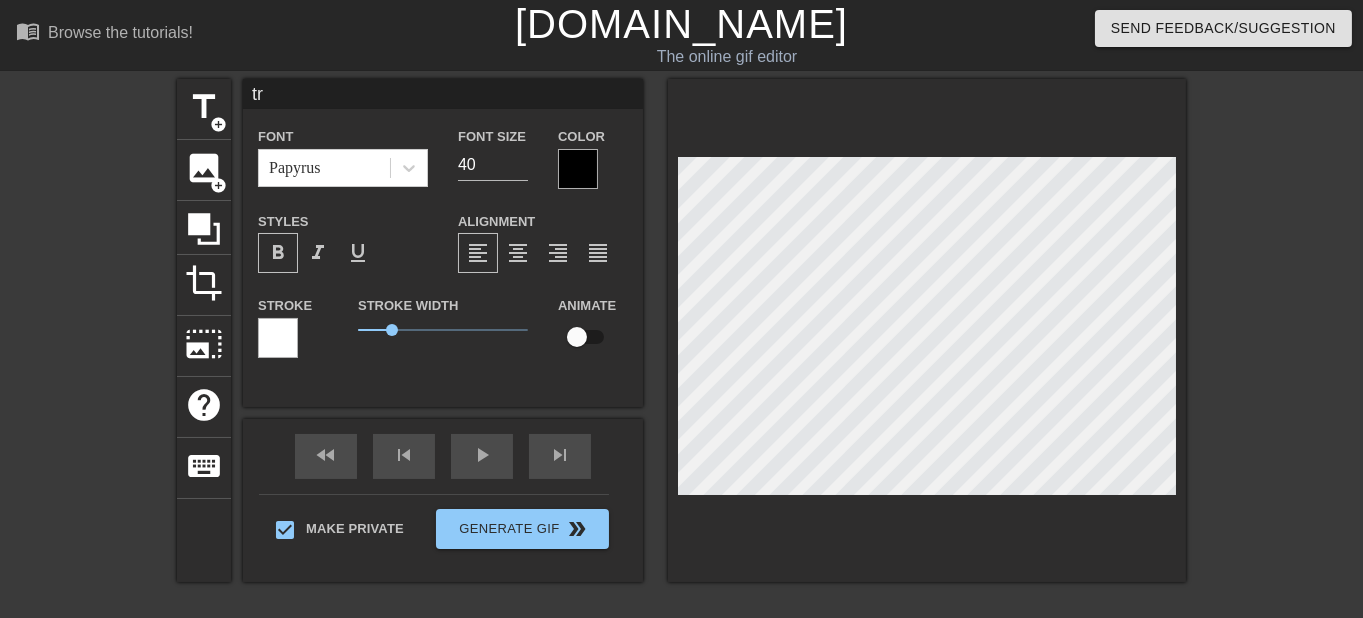 type on "trè" 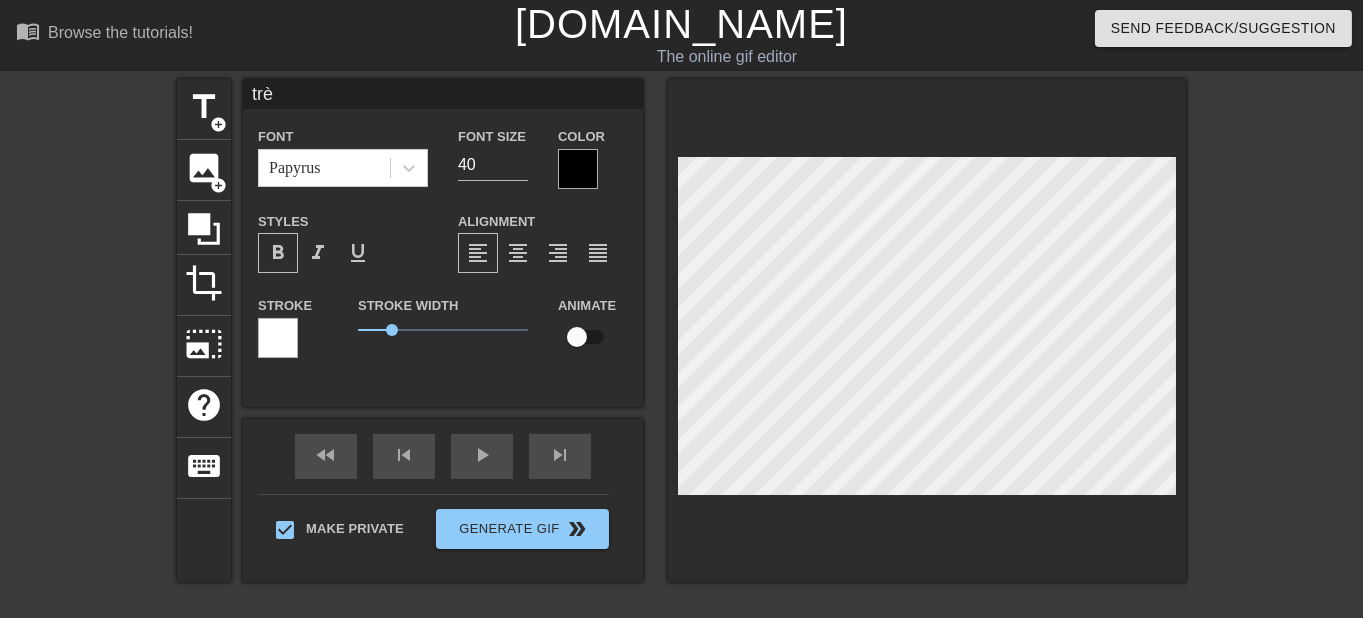 type on "très" 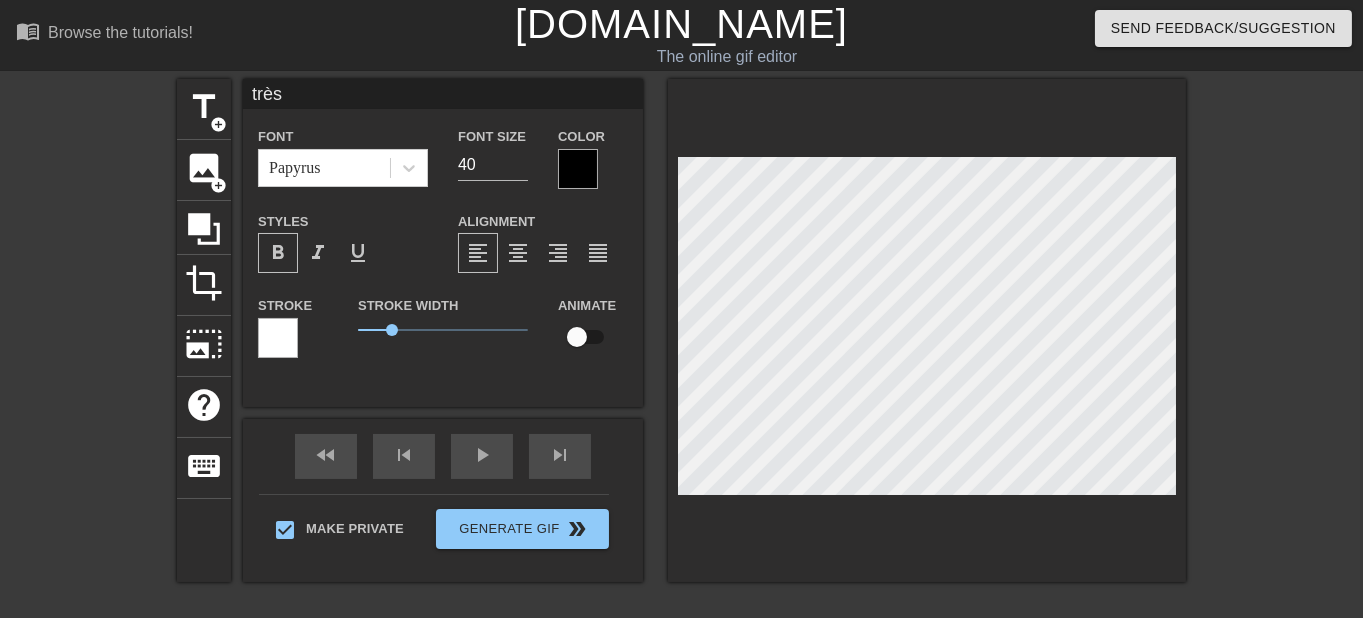 type on "très" 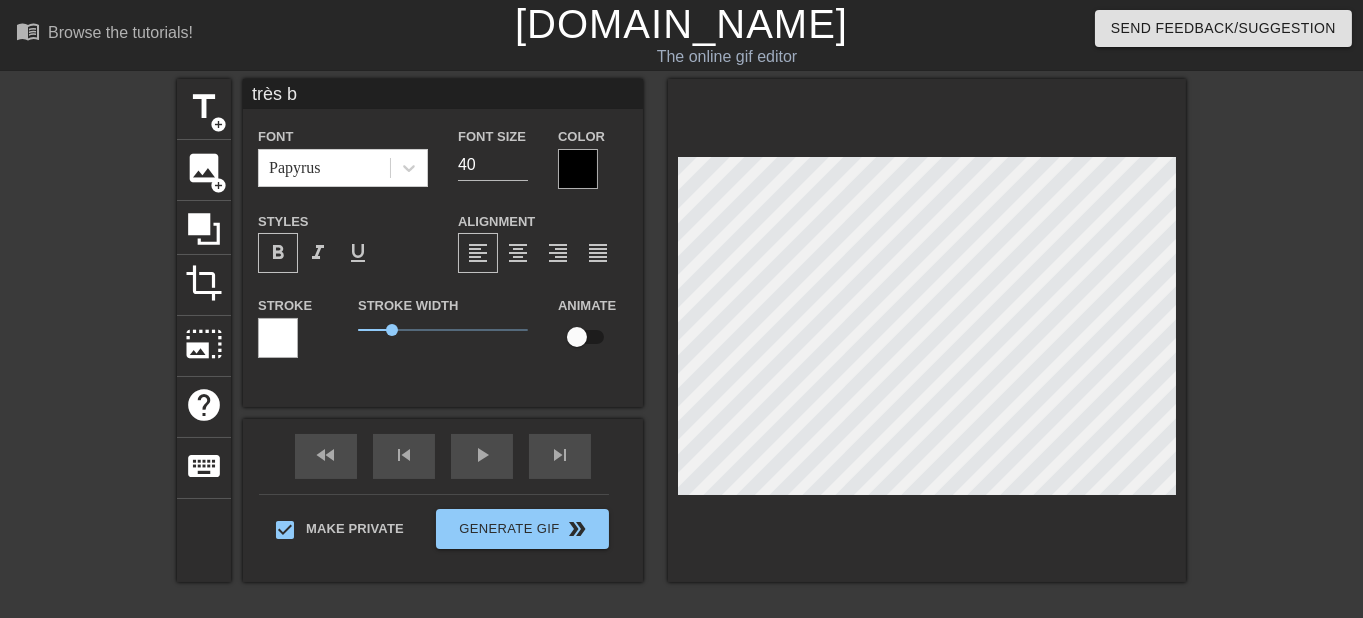 type on "très bi" 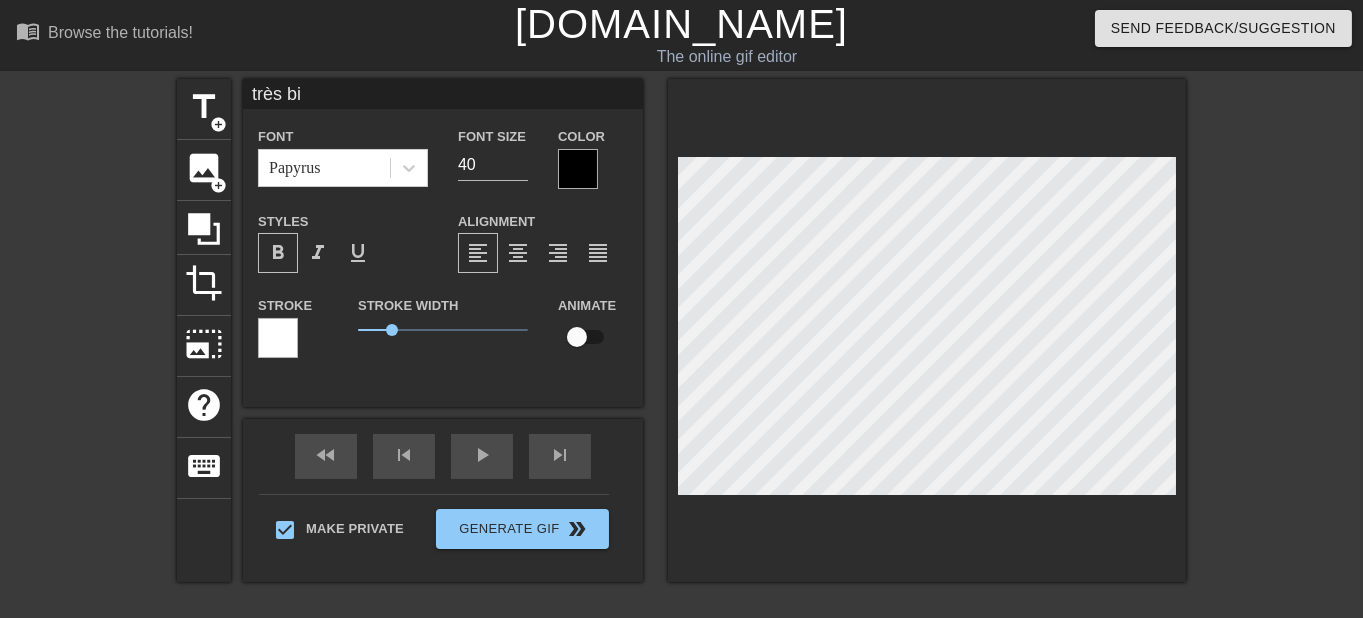 type on "très bie" 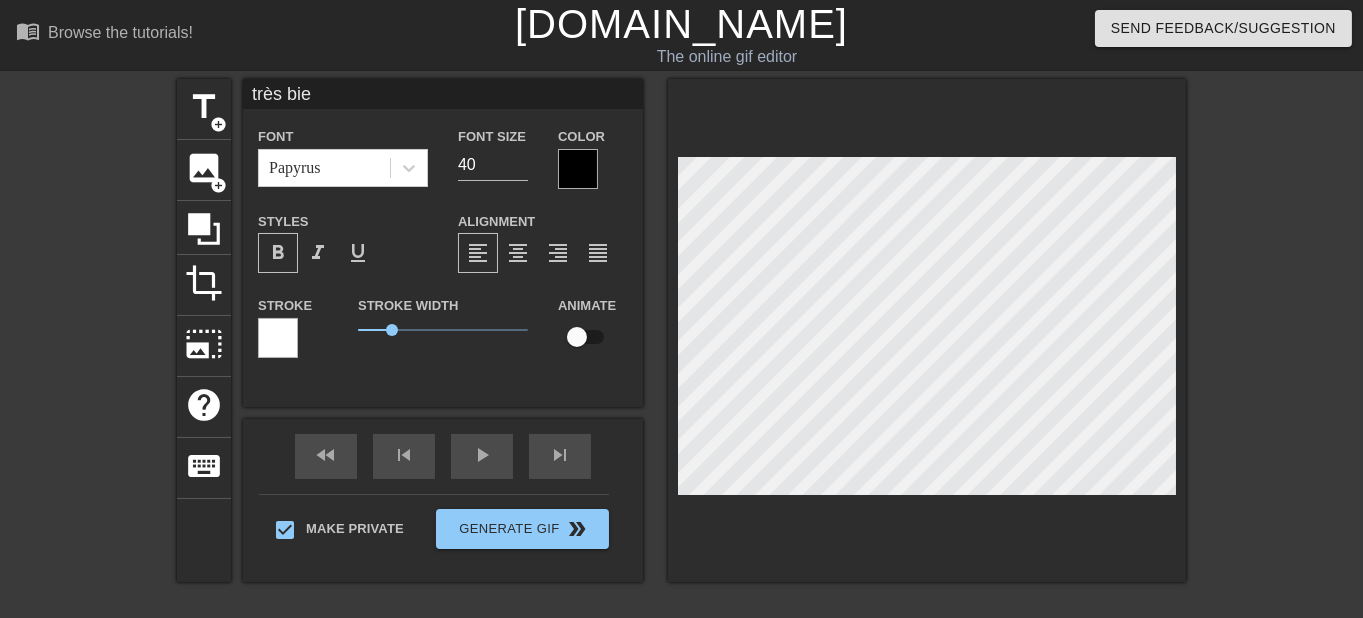 type on "très bien" 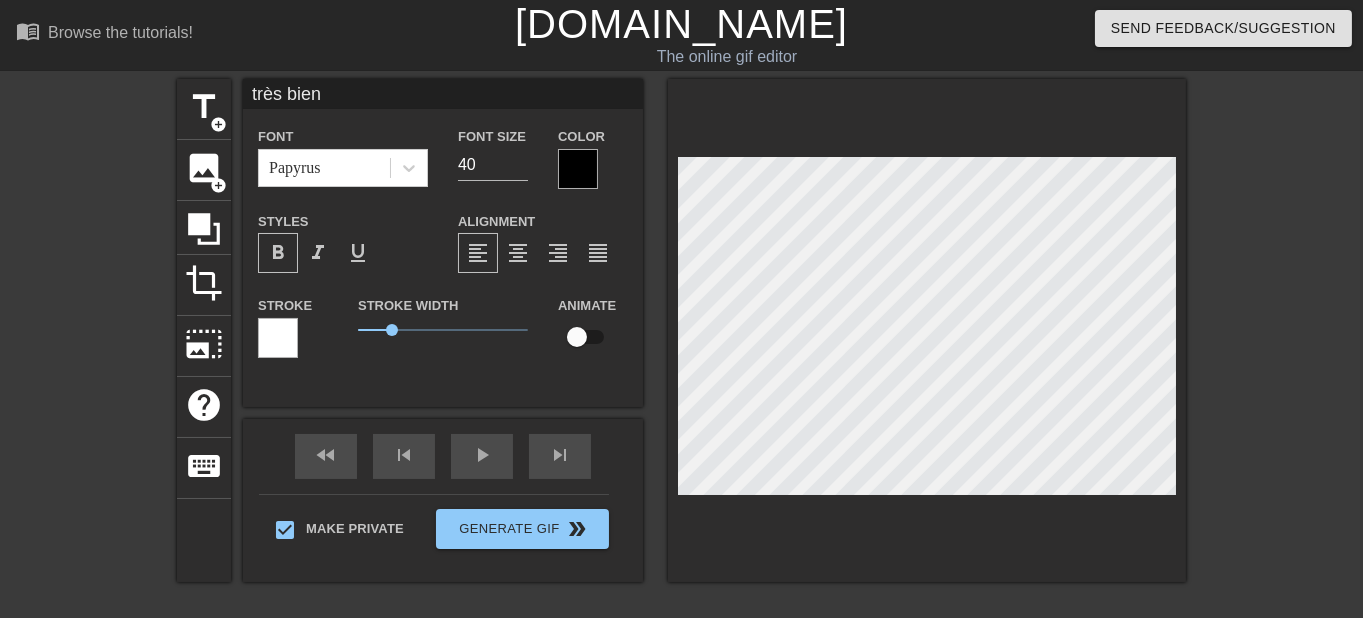 scroll, scrollTop: 0, scrollLeft: 2, axis: horizontal 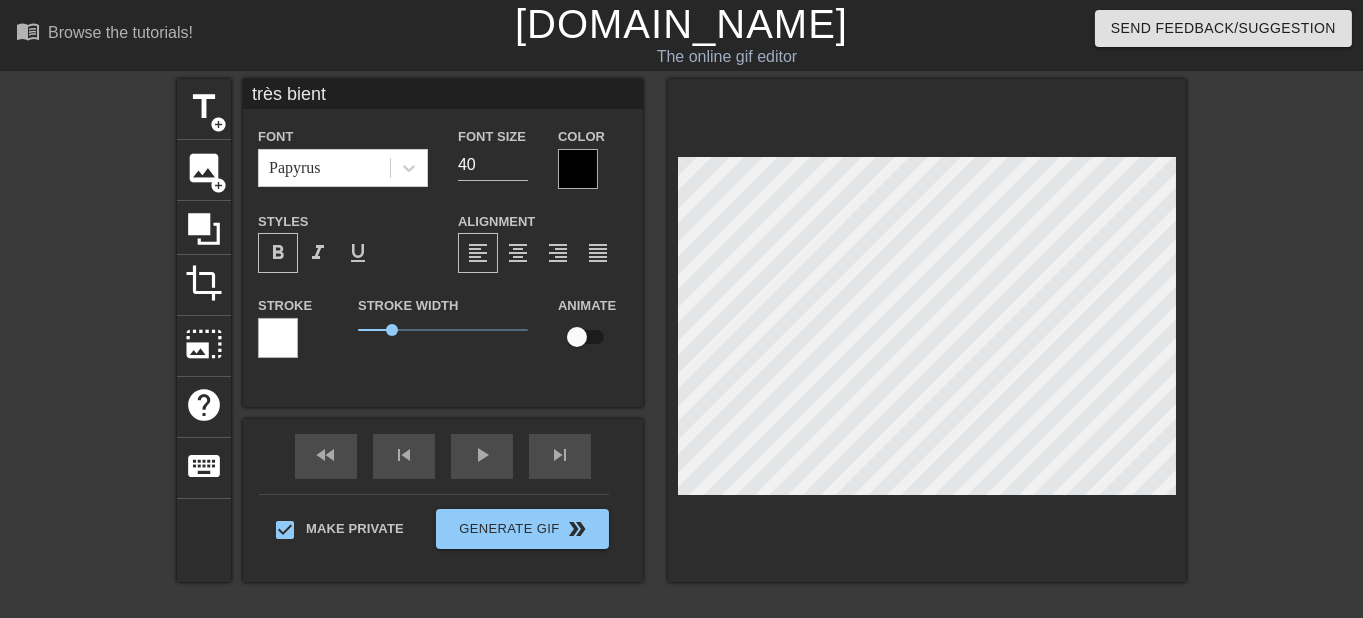 type on "très bientô" 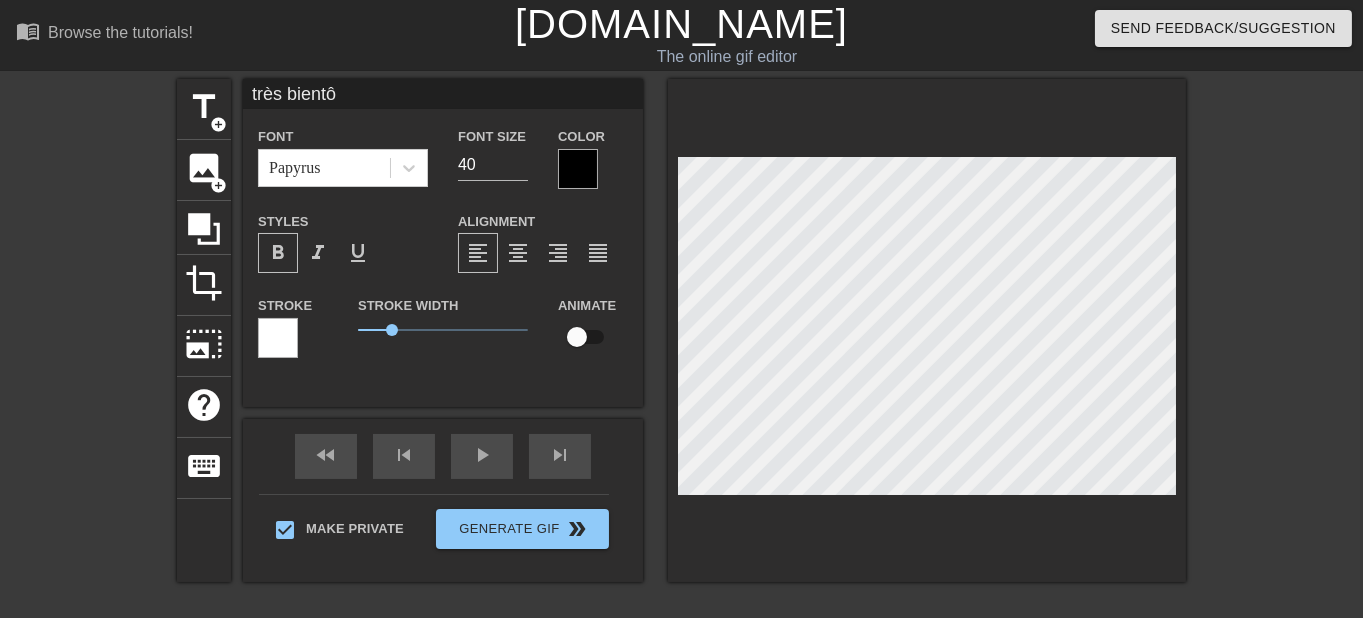 scroll, scrollTop: 0, scrollLeft: 3, axis: horizontal 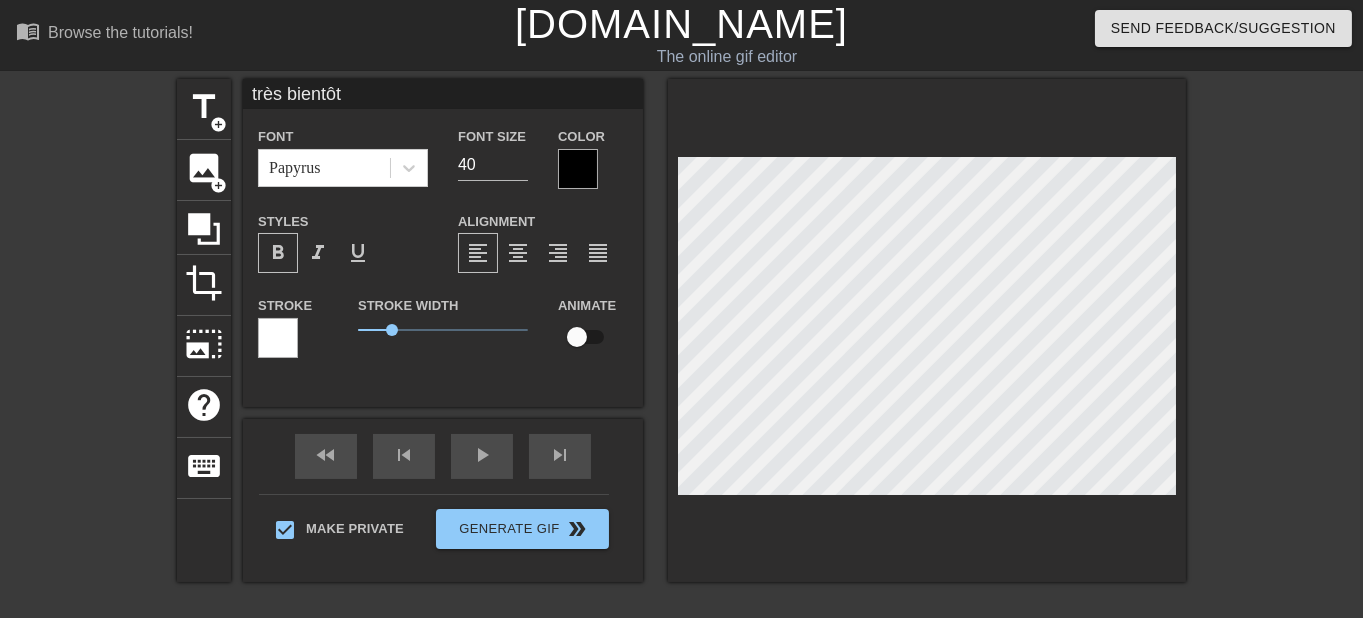type on "très bientôt" 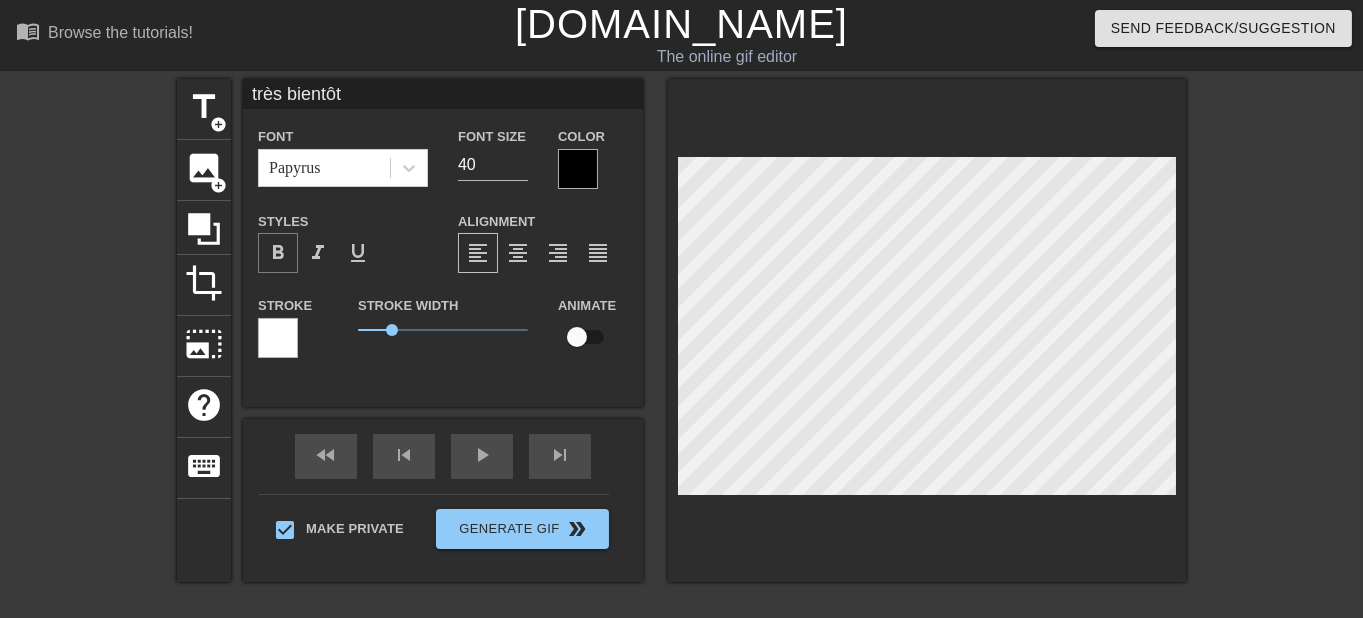 click on "format_bold" at bounding box center (278, 253) 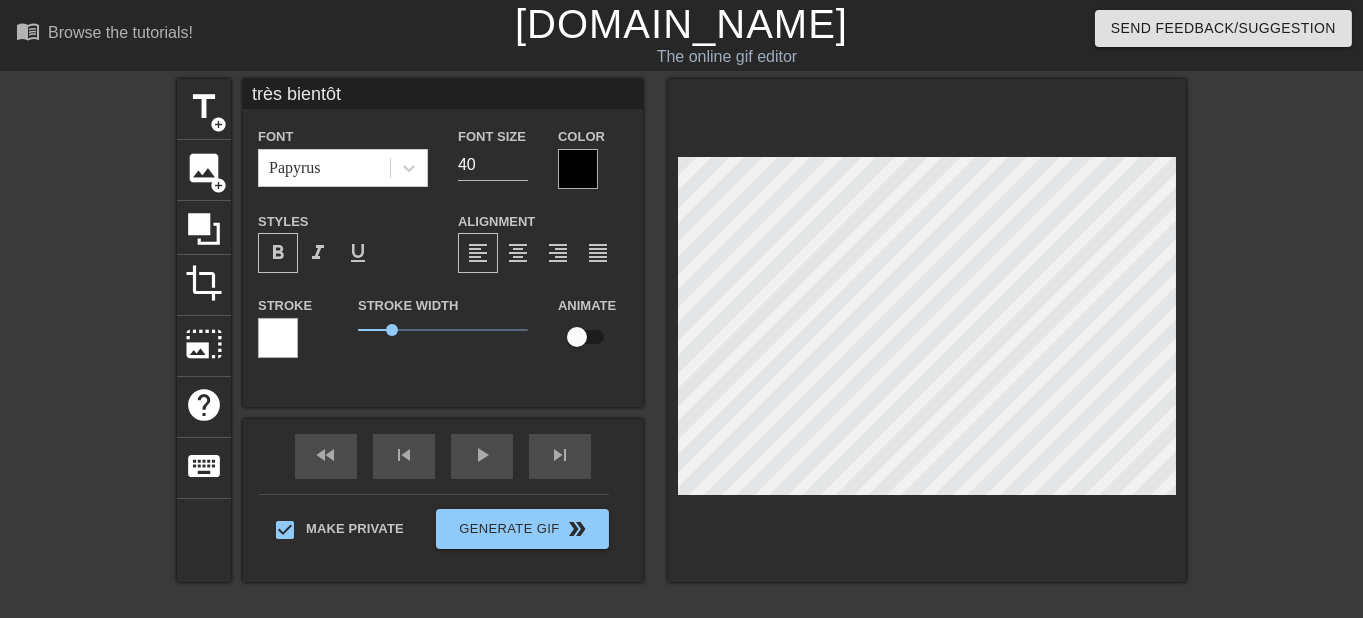 click on "format_bold" at bounding box center [278, 253] 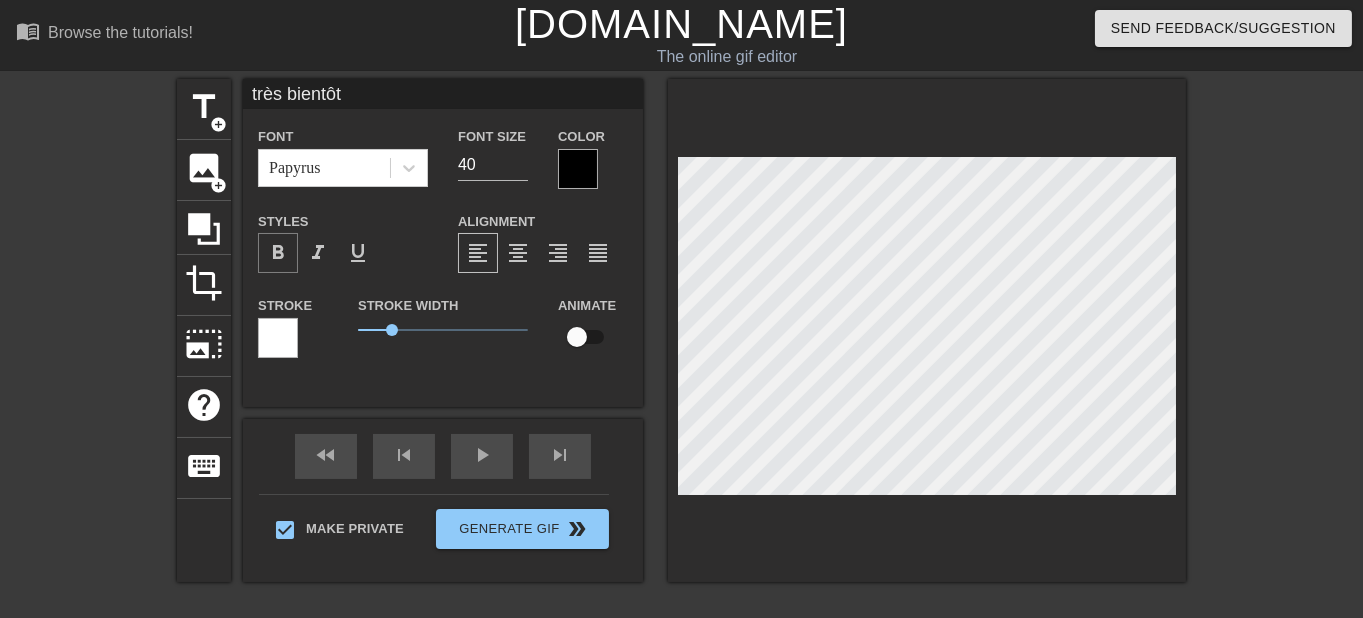 click on "format_bold" at bounding box center (278, 253) 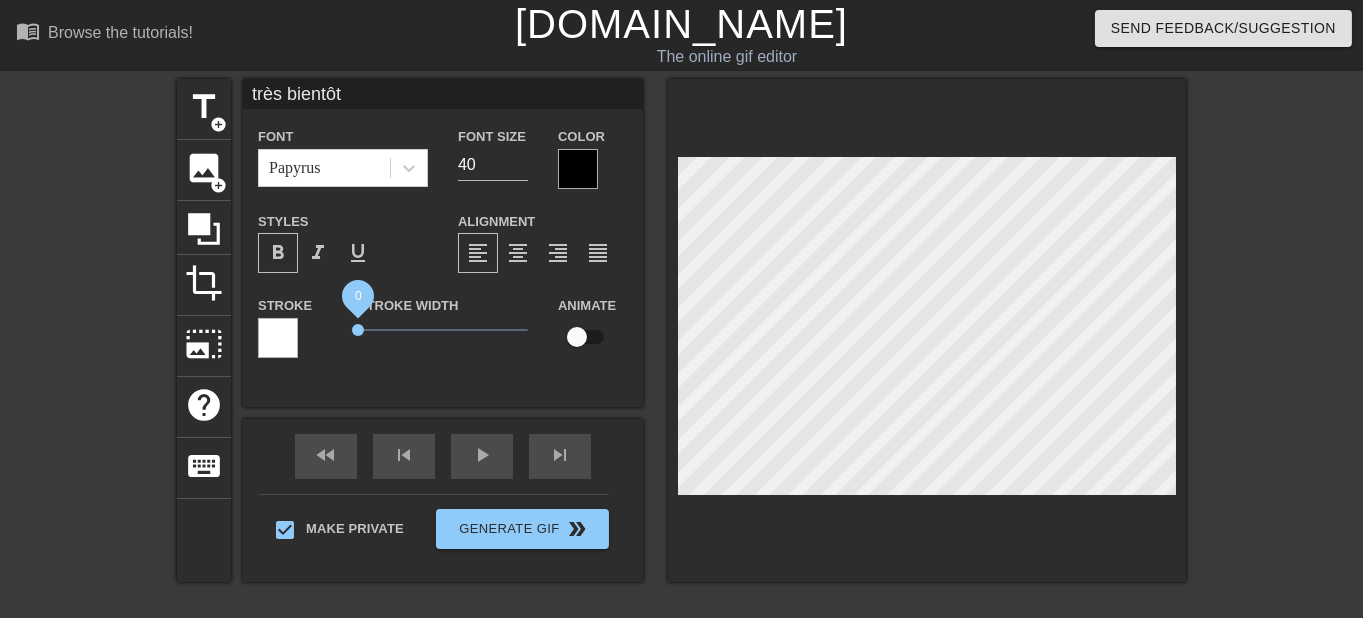 drag, startPoint x: 379, startPoint y: 330, endPoint x: 343, endPoint y: 334, distance: 36.221542 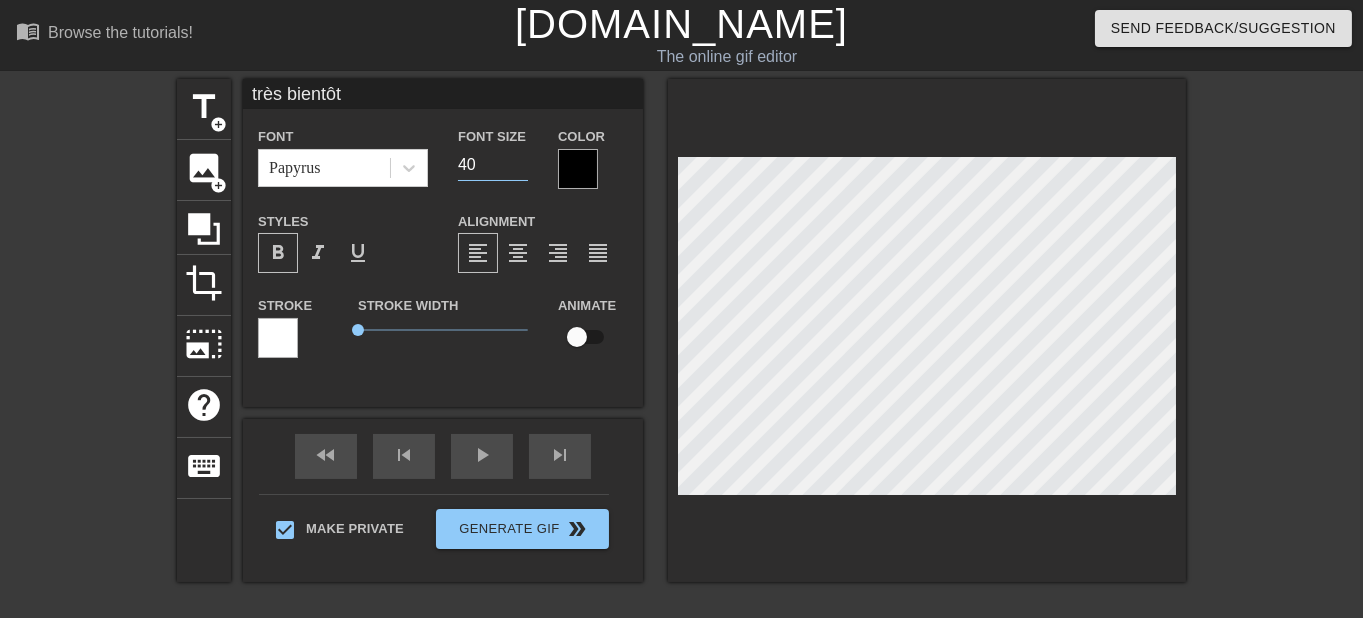 drag, startPoint x: 469, startPoint y: 169, endPoint x: 431, endPoint y: 175, distance: 38.470768 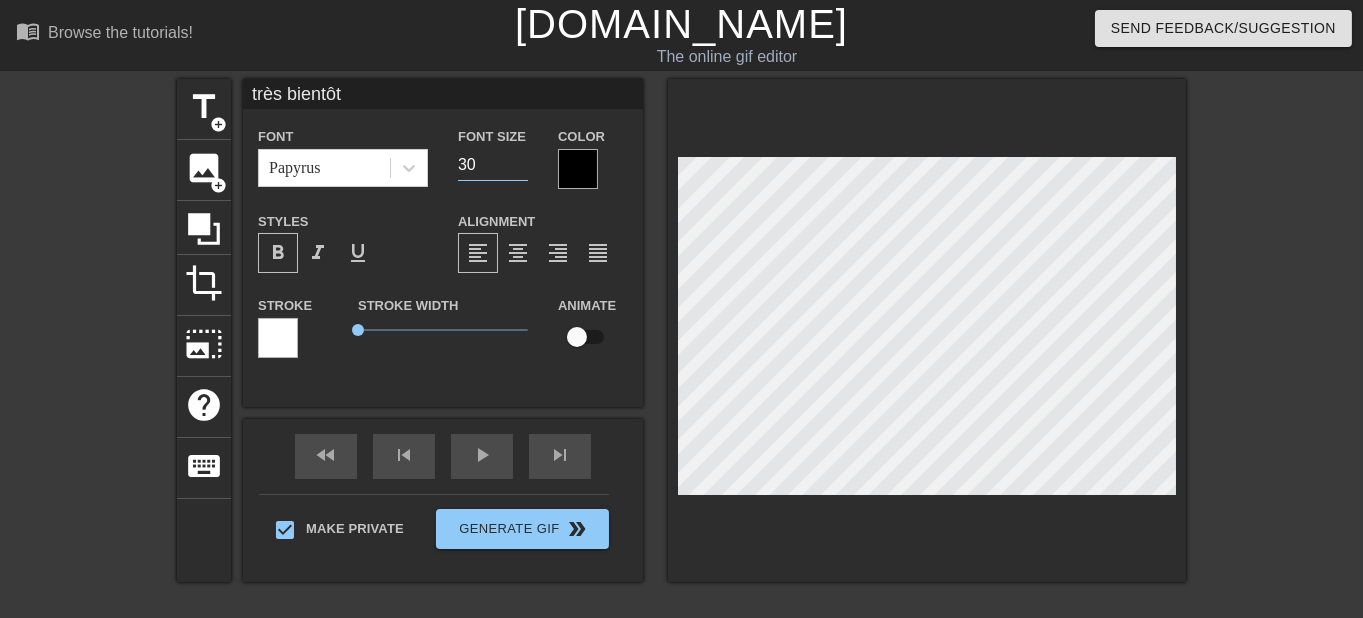 type on "30" 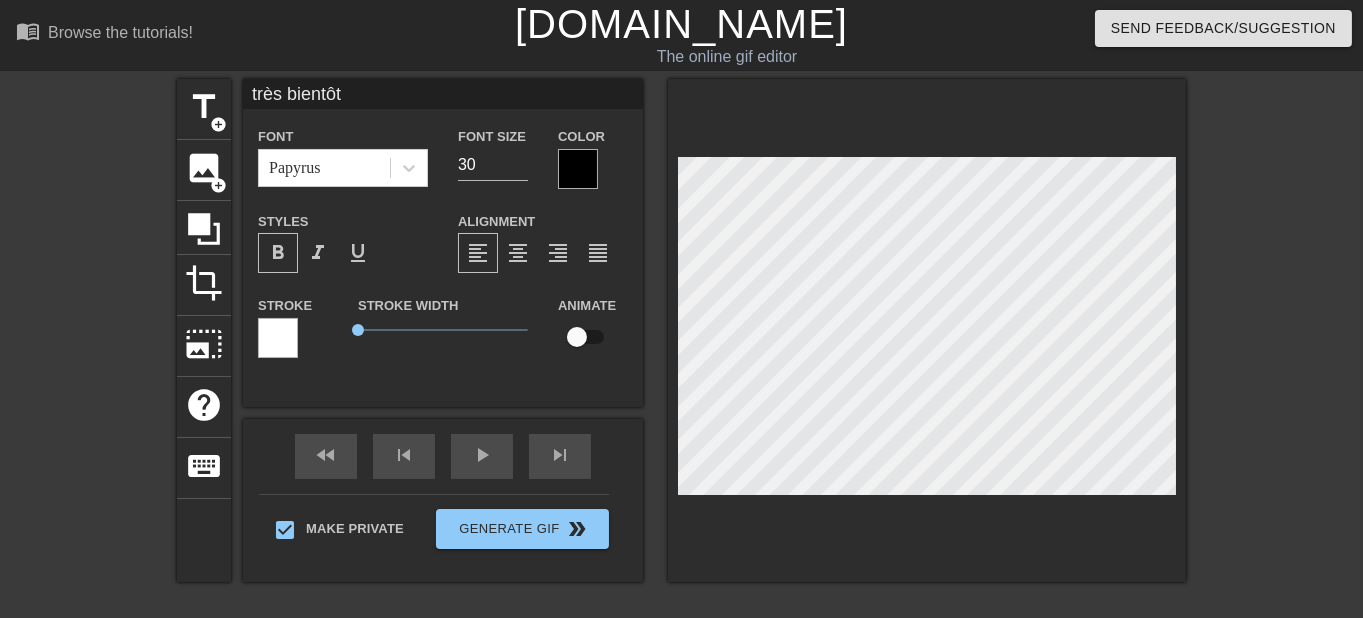 click on "title add_circle image add_circle crop photo_size_select_large help keyboard très bientôt Font Papyrus Font Size 30 Color Styles format_bold format_italic format_underline Alignment format_align_left format_align_center format_align_right format_align_justify Stroke Stroke Width 0 Animate fast_rewind skip_previous play_arrow skip_next Make Private Generate Gif double_arrow" at bounding box center (681, 379) 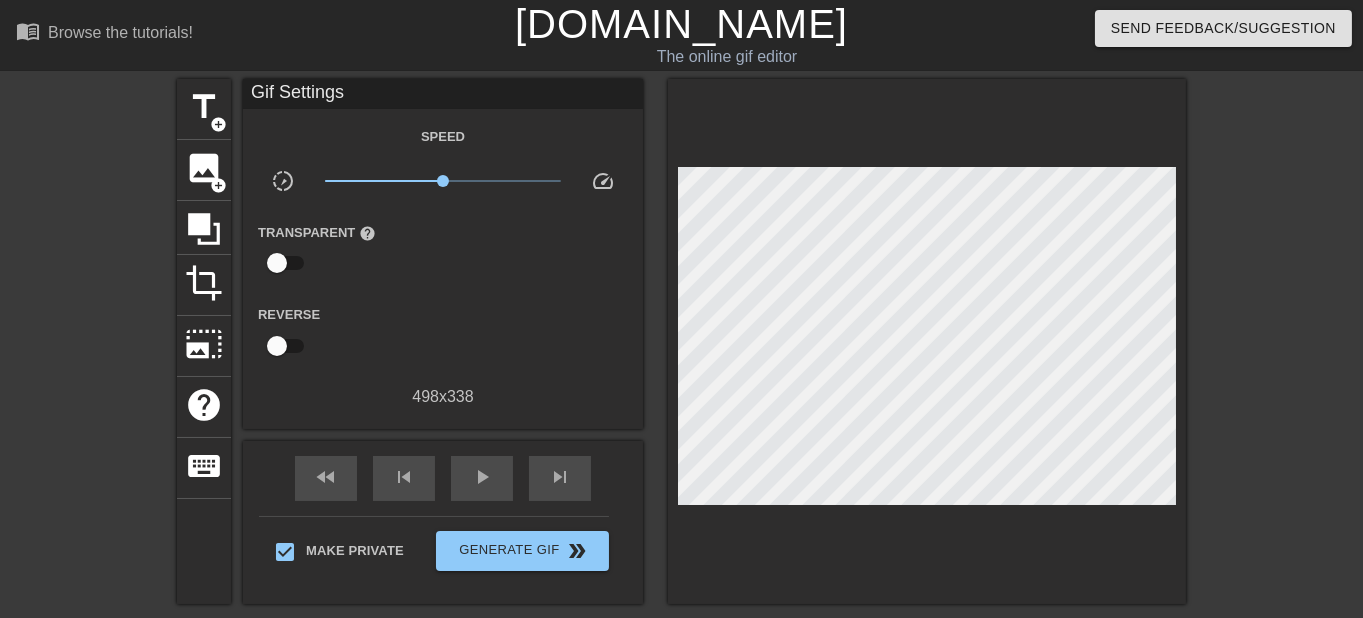 click on "title add_circle image add_circle crop photo_size_select_large help keyboard Gif Settings Speed slow_motion_video x1.00 speed Transparent help Reverse 498  x  338 fast_rewind skip_previous play_arrow skip_next Make Private Generate Gif double_arrow" at bounding box center (681, 379) 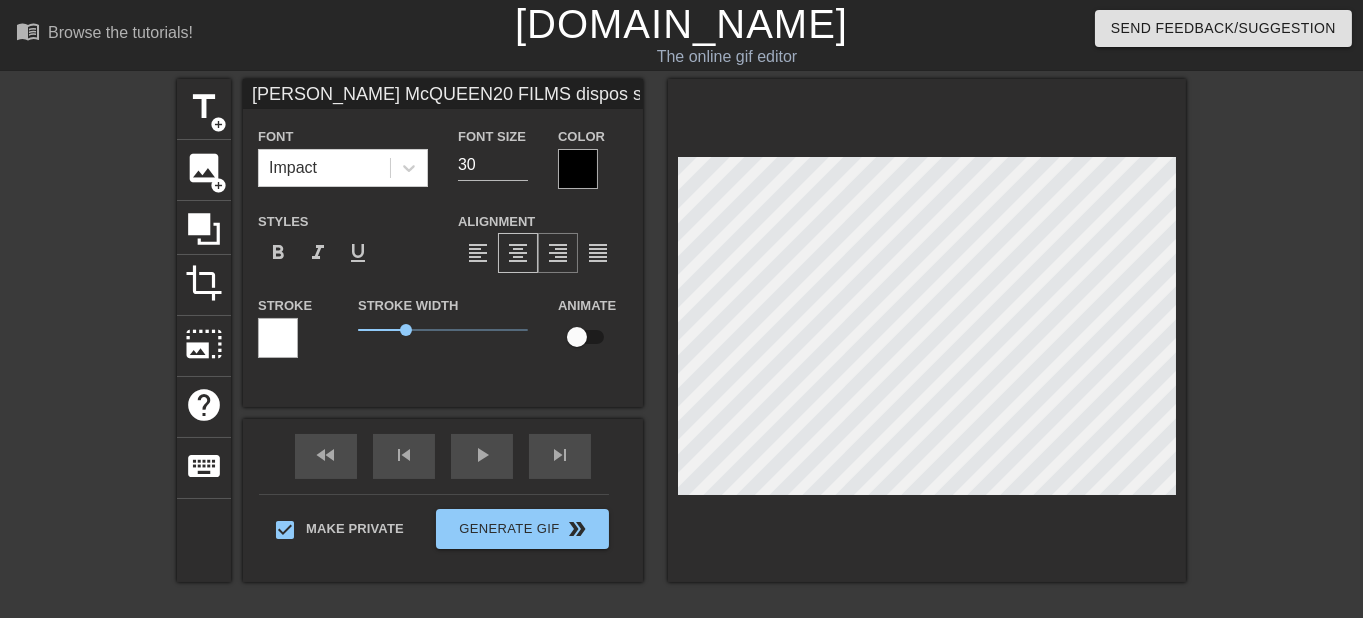 click on "format_align_right" at bounding box center (558, 253) 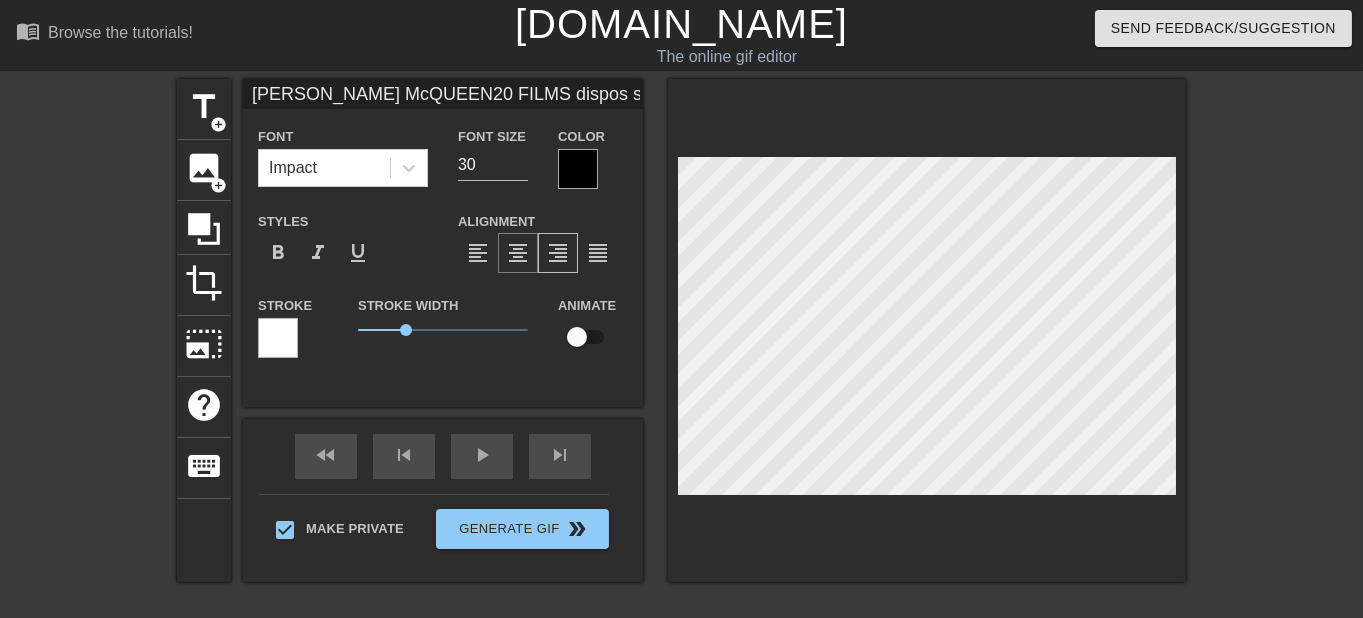click on "format_align_center" at bounding box center [518, 253] 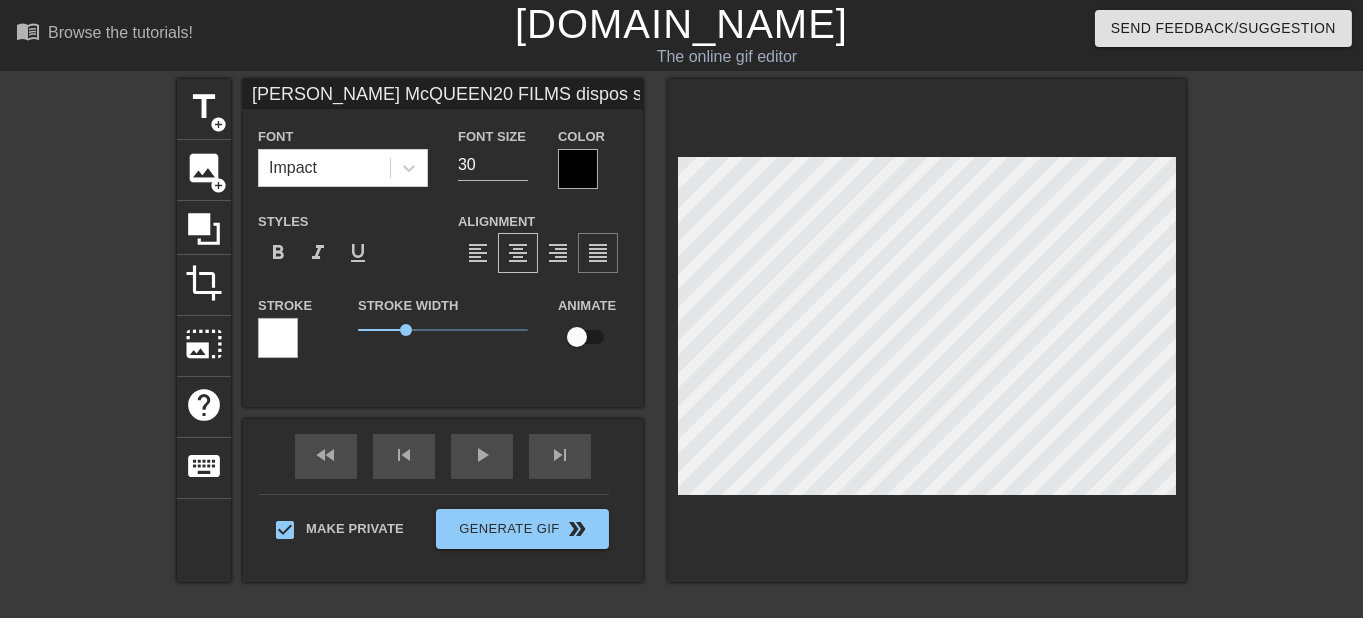 click on "format_align_justify" at bounding box center (598, 253) 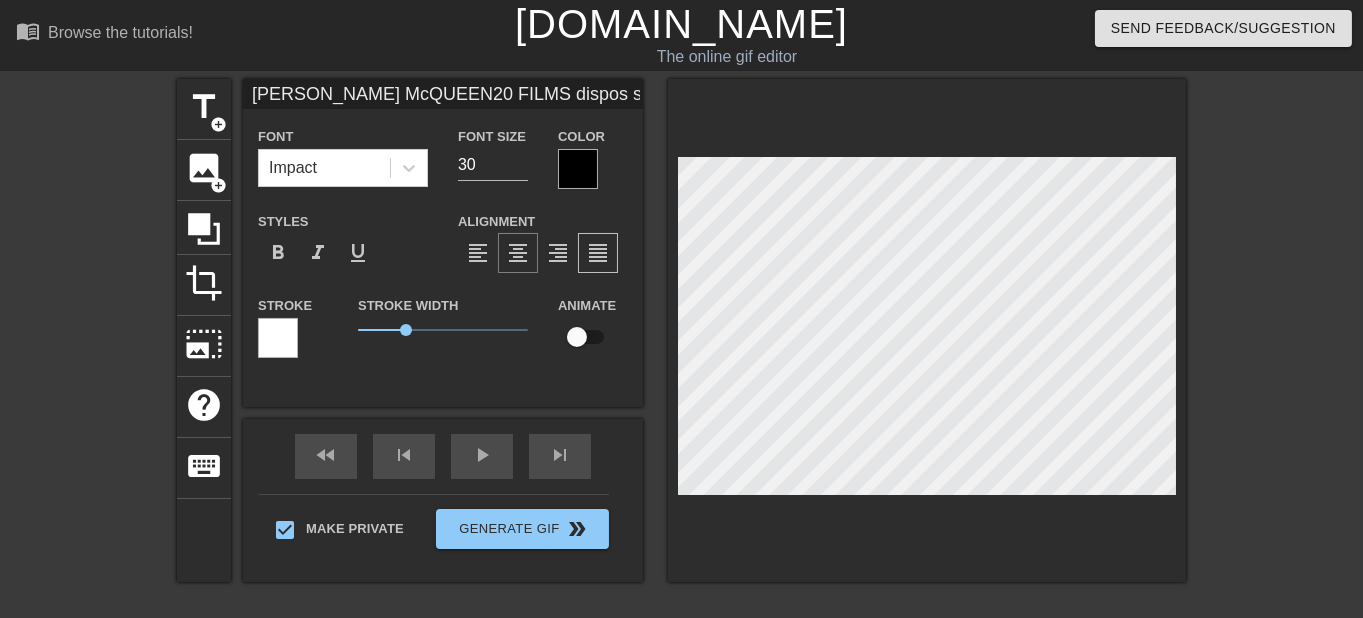 click on "format_align_center" at bounding box center (518, 253) 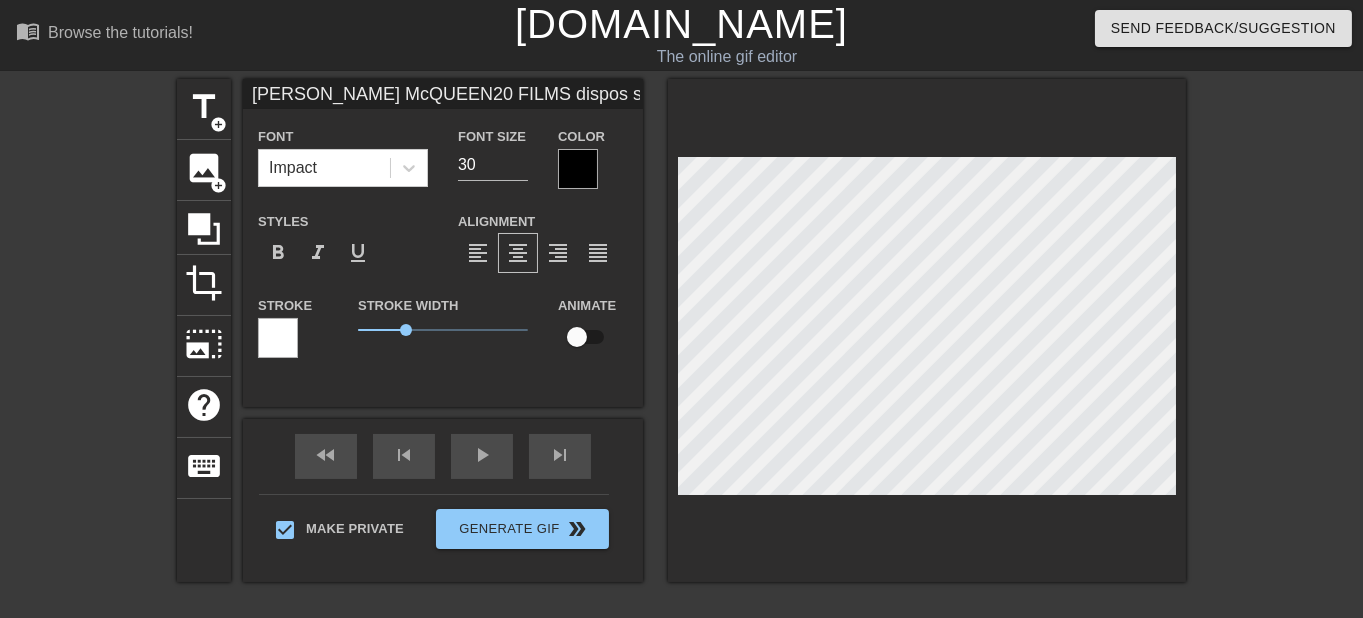 click on "title add_circle image add_circle crop photo_size_select_large help keyboard [PERSON_NAME] McQUEEN20 FILMS dispos sur GOURDY Font Impact Font Size 30 Color Styles format_bold format_italic format_underline Alignment format_align_left format_align_center format_align_right format_align_justify Stroke Stroke Width 1.4 Animate fast_rewind skip_previous play_arrow skip_next Make Private Generate Gif double_arrow" at bounding box center [681, 379] 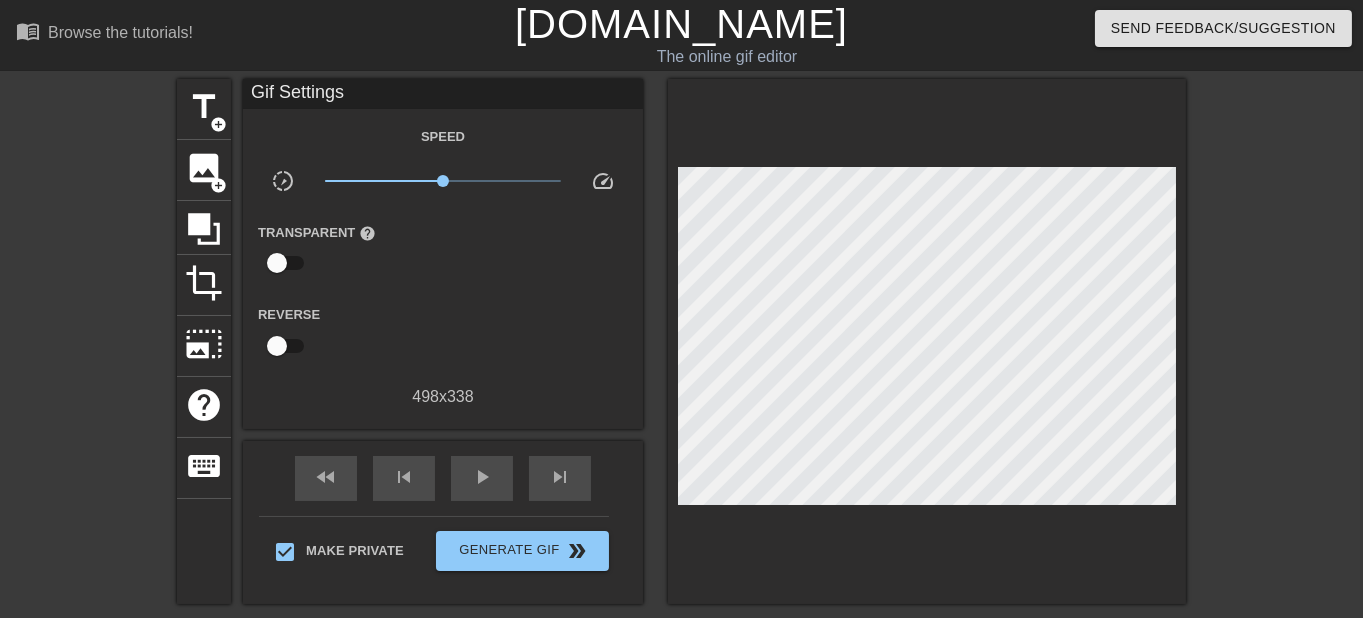 scroll, scrollTop: 107, scrollLeft: 0, axis: vertical 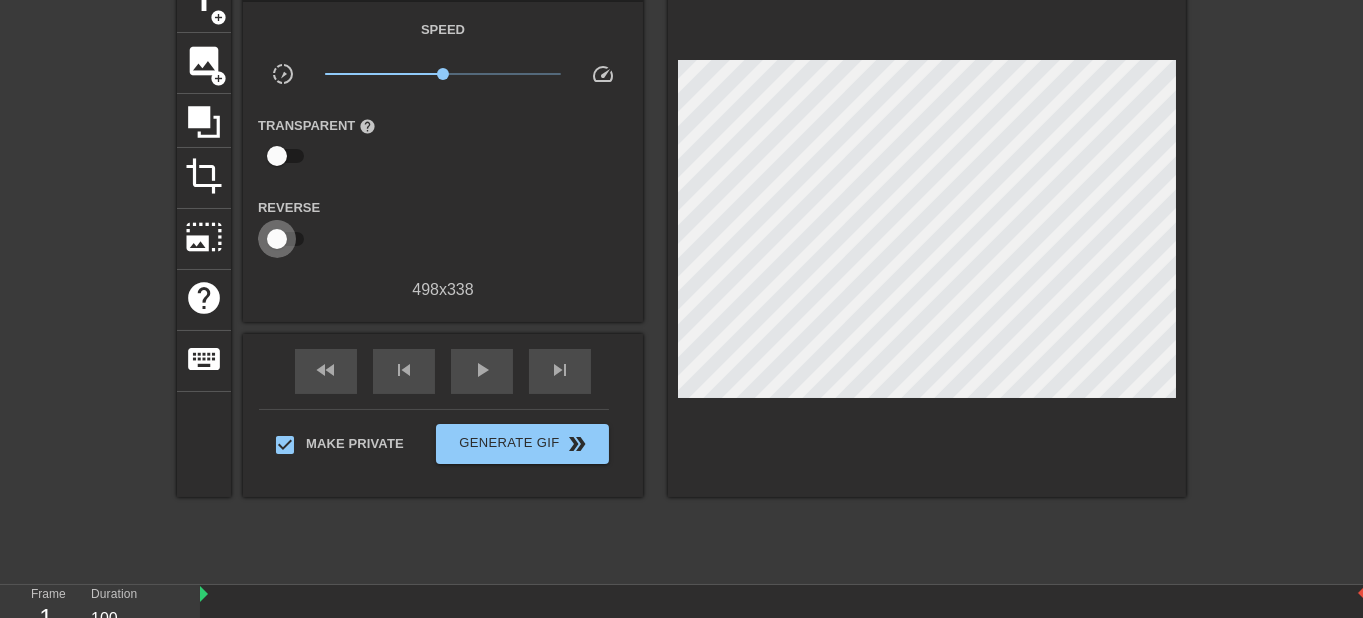 click at bounding box center (277, 239) 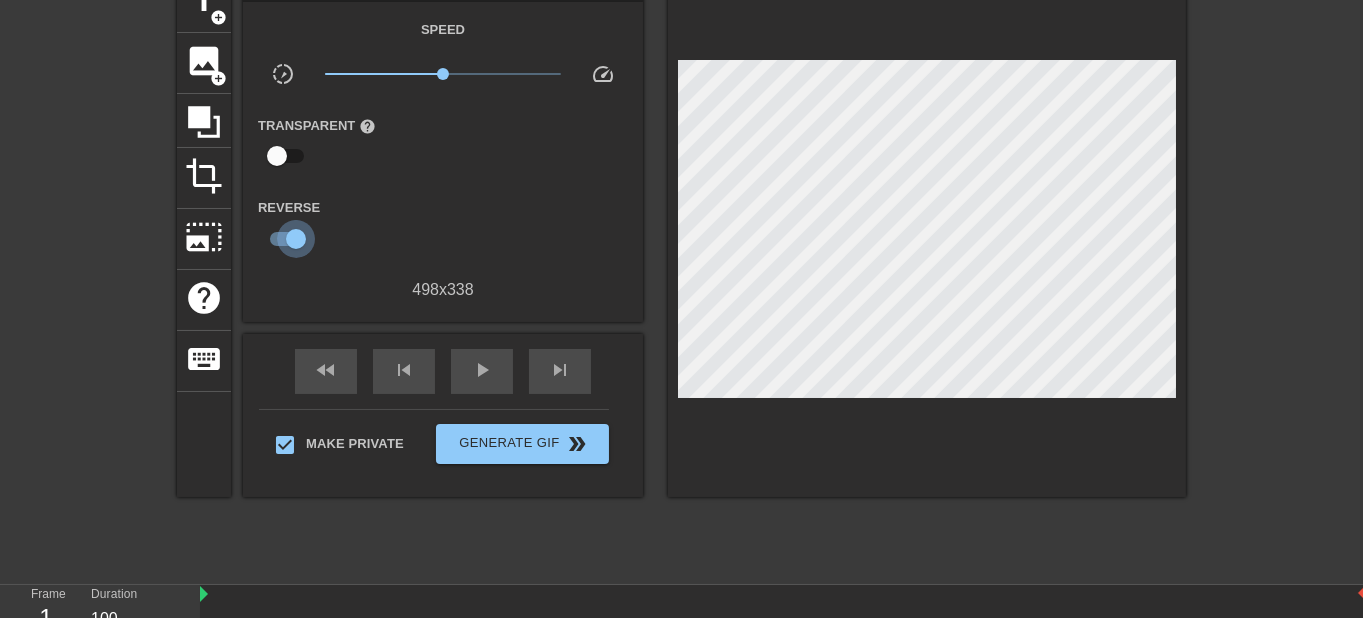 click at bounding box center (296, 239) 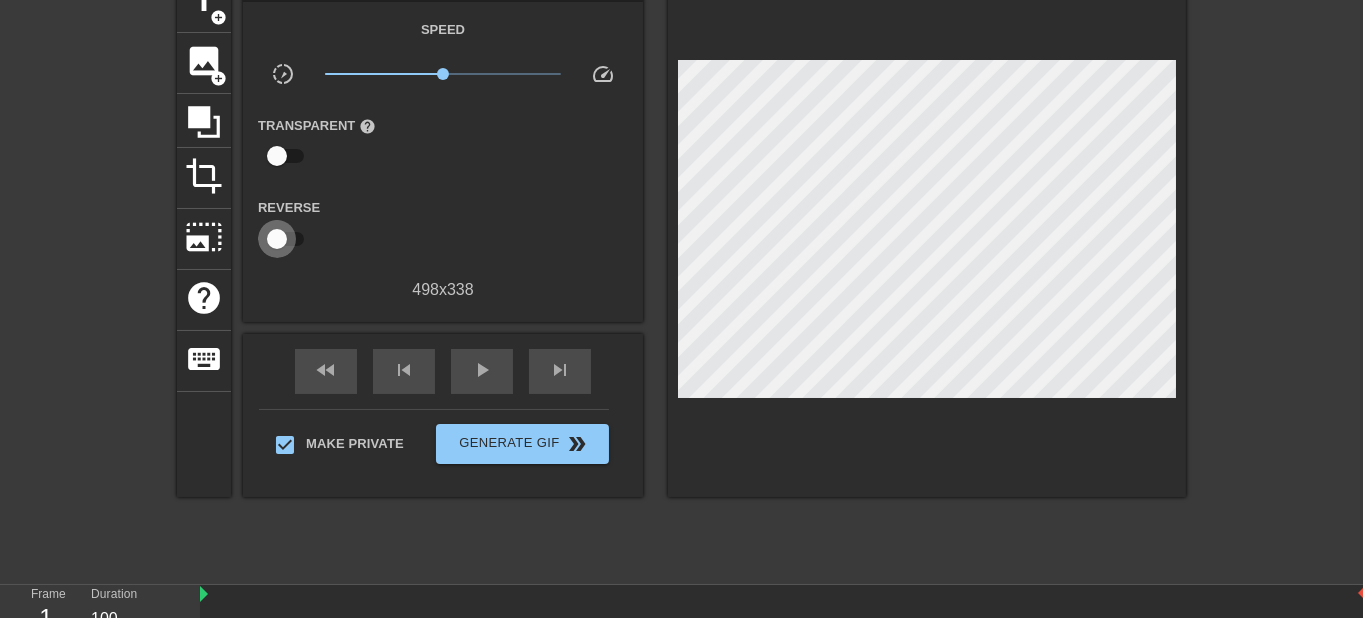 click at bounding box center (277, 239) 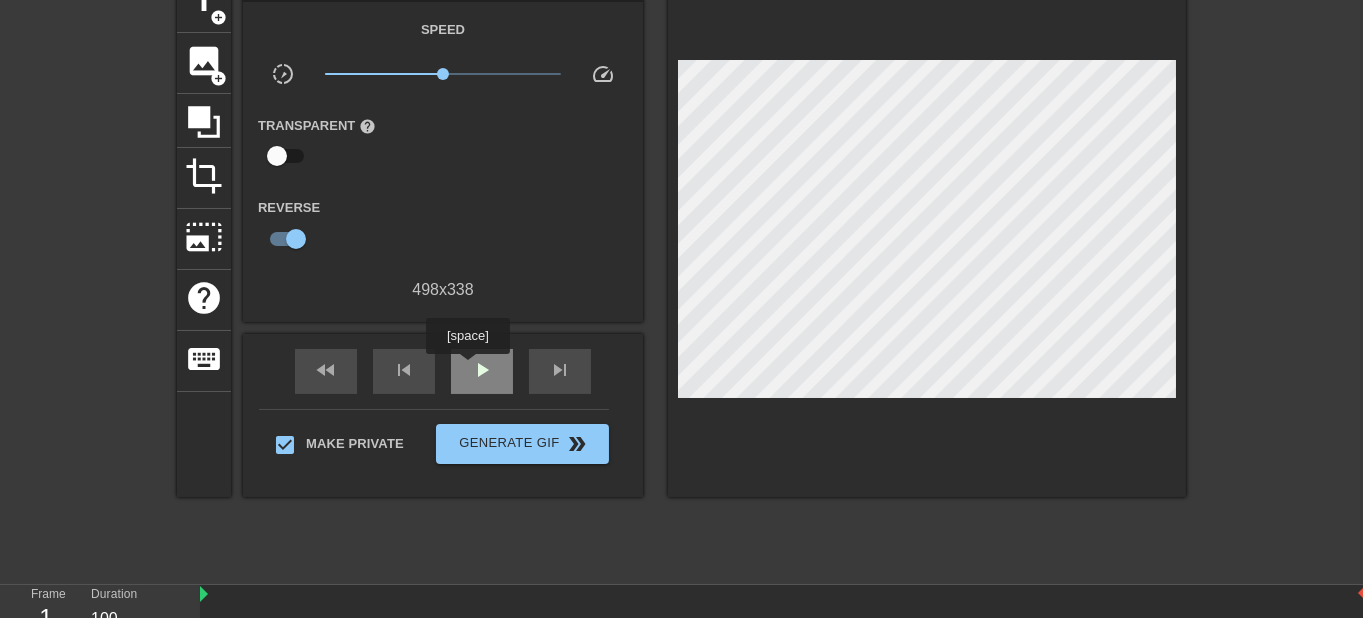 click on "play_arrow" at bounding box center (482, 370) 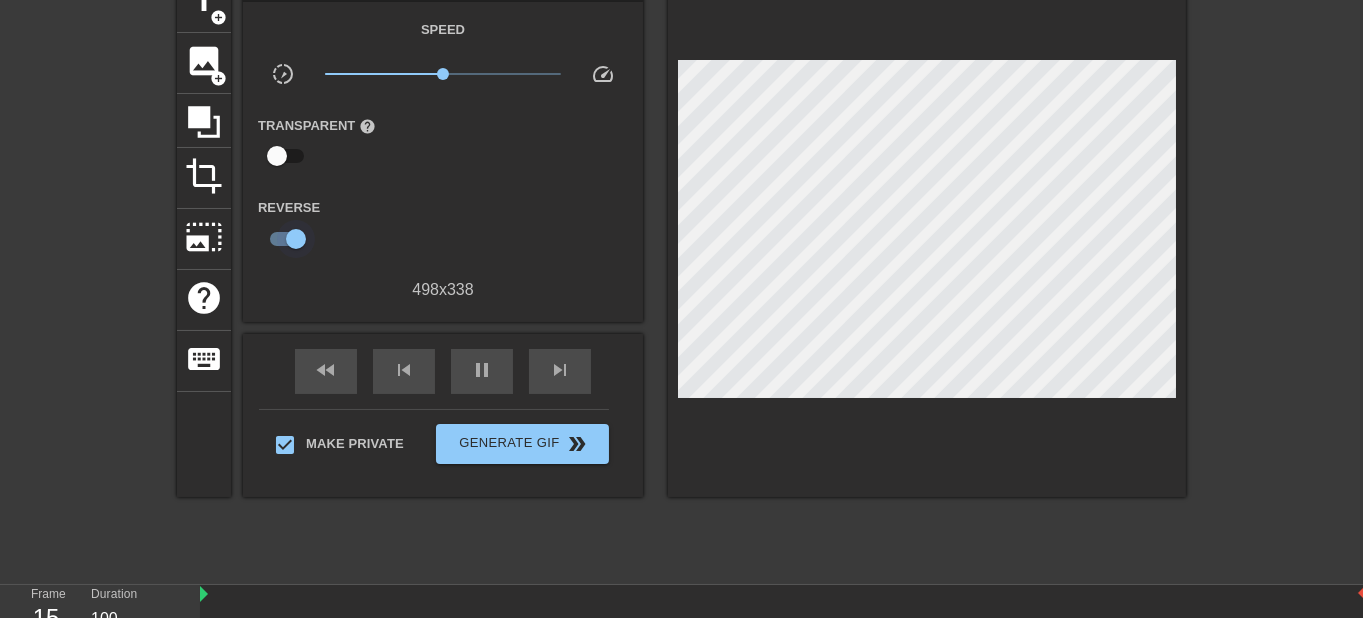 click at bounding box center (296, 239) 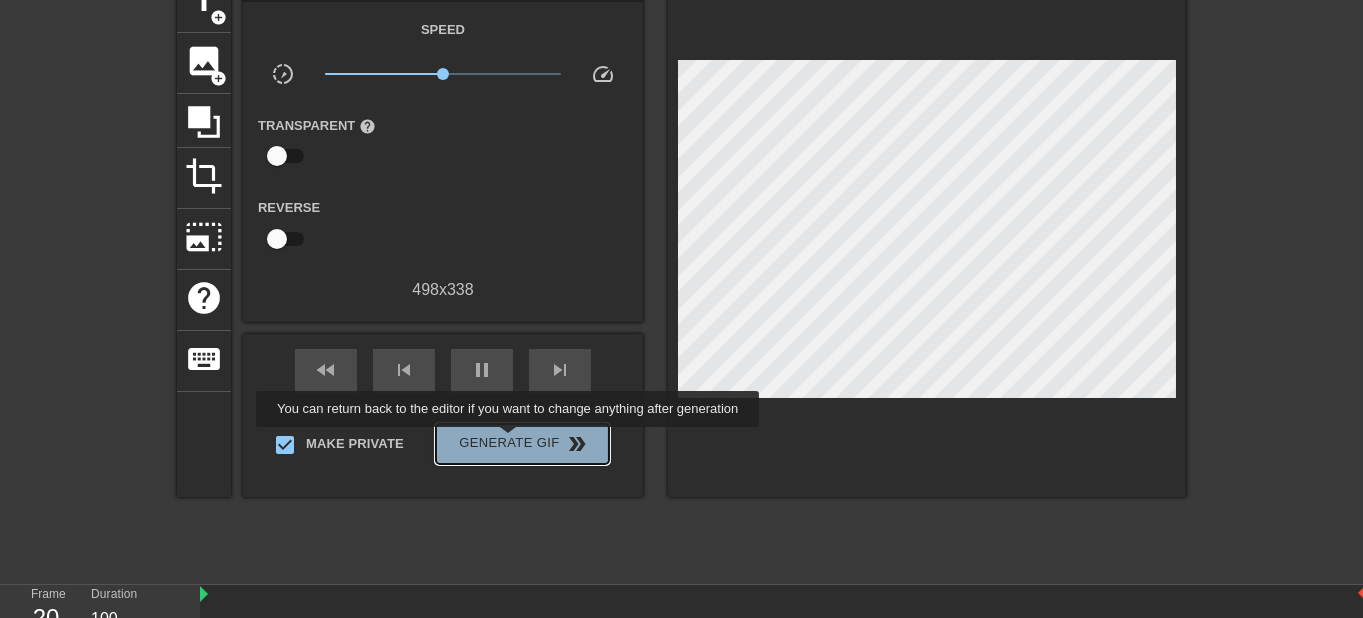 click on "Generate Gif double_arrow" at bounding box center [522, 444] 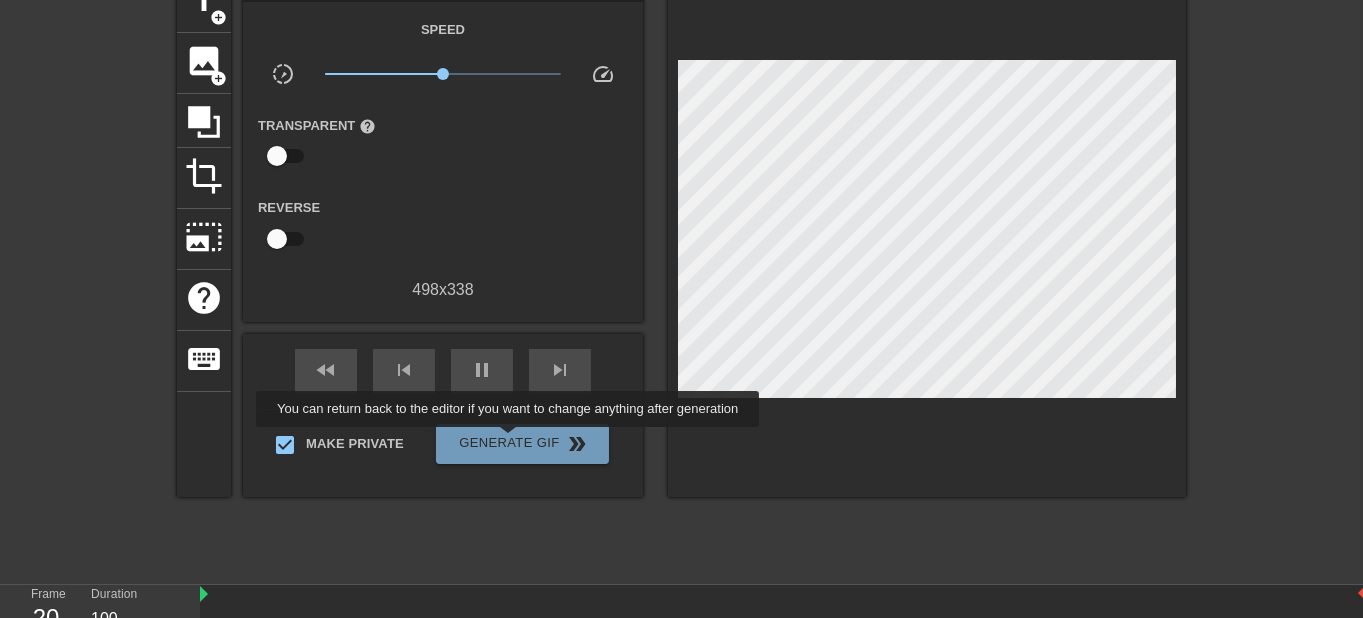 scroll, scrollTop: 0, scrollLeft: 0, axis: both 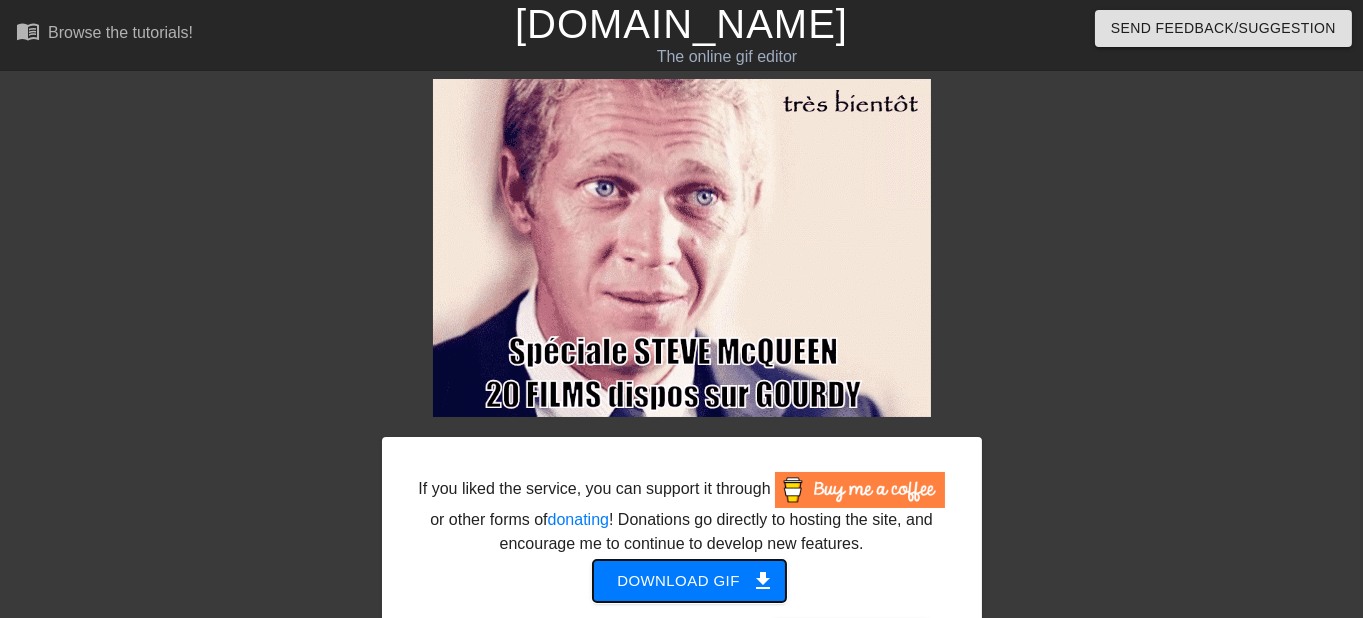 click on "Download gif get_app" at bounding box center (689, 581) 